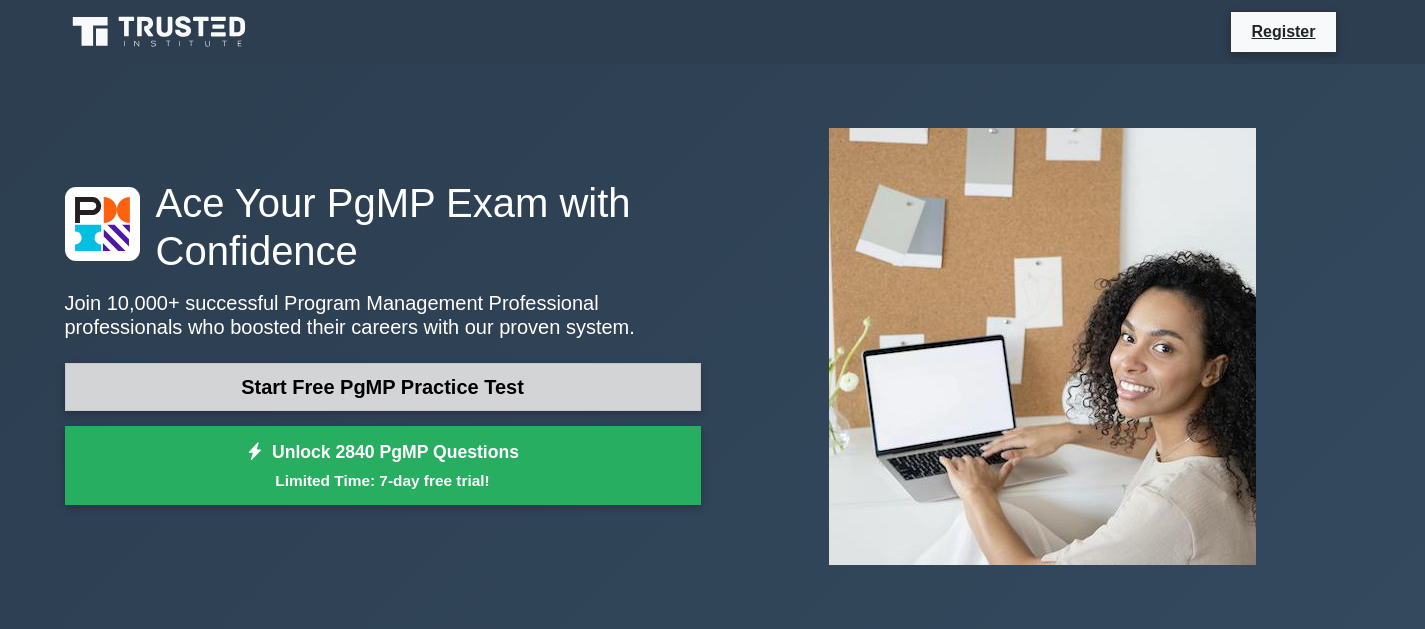scroll, scrollTop: 0, scrollLeft: 0, axis: both 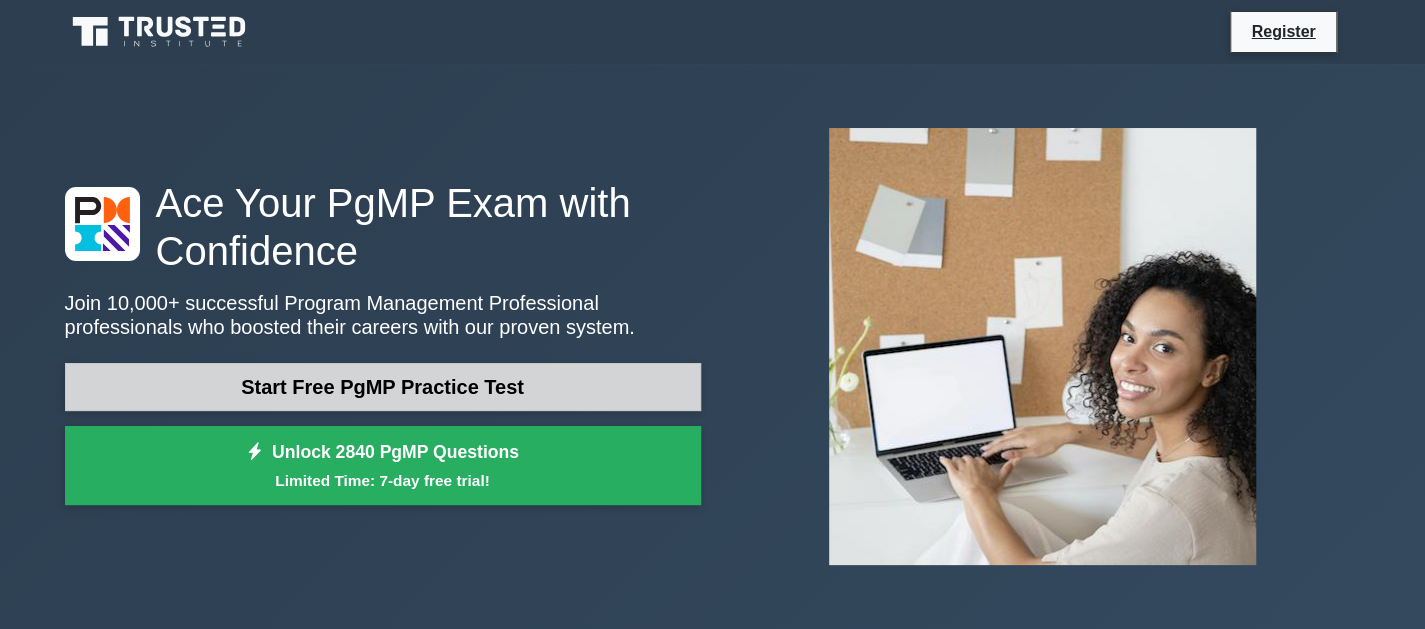 click on "Start Free PgMP Practice Test" at bounding box center [383, 387] 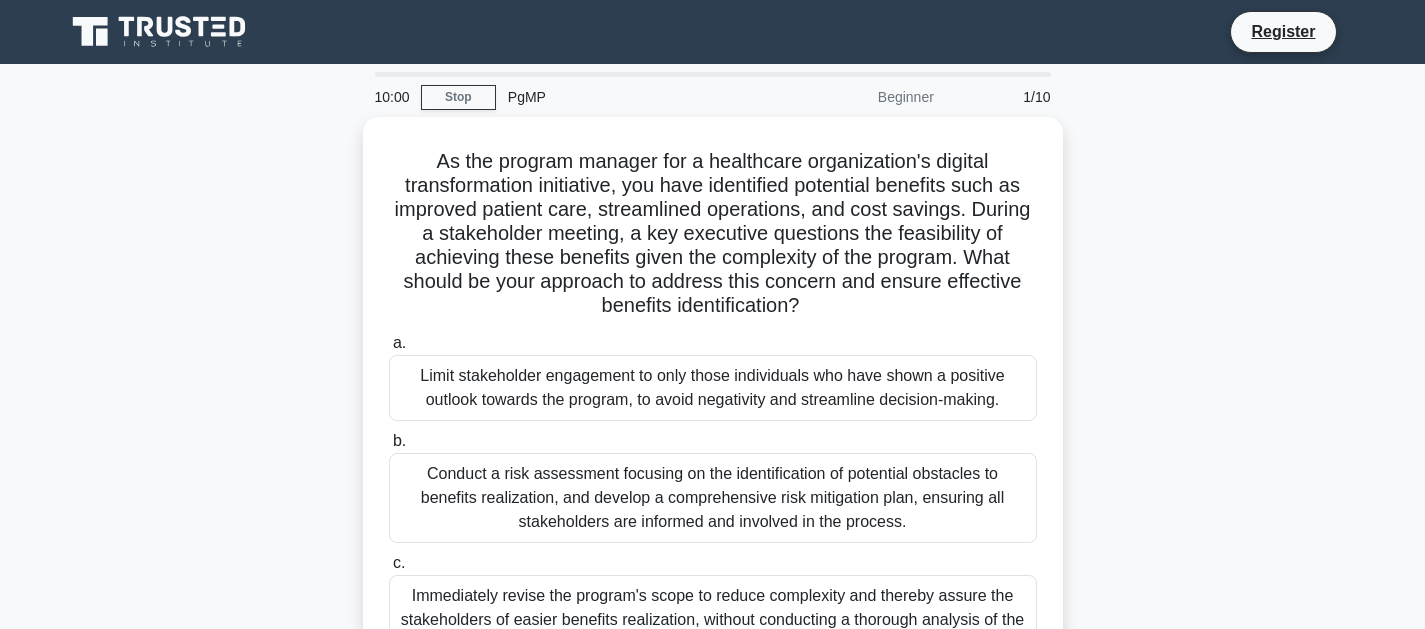 scroll, scrollTop: 0, scrollLeft: 0, axis: both 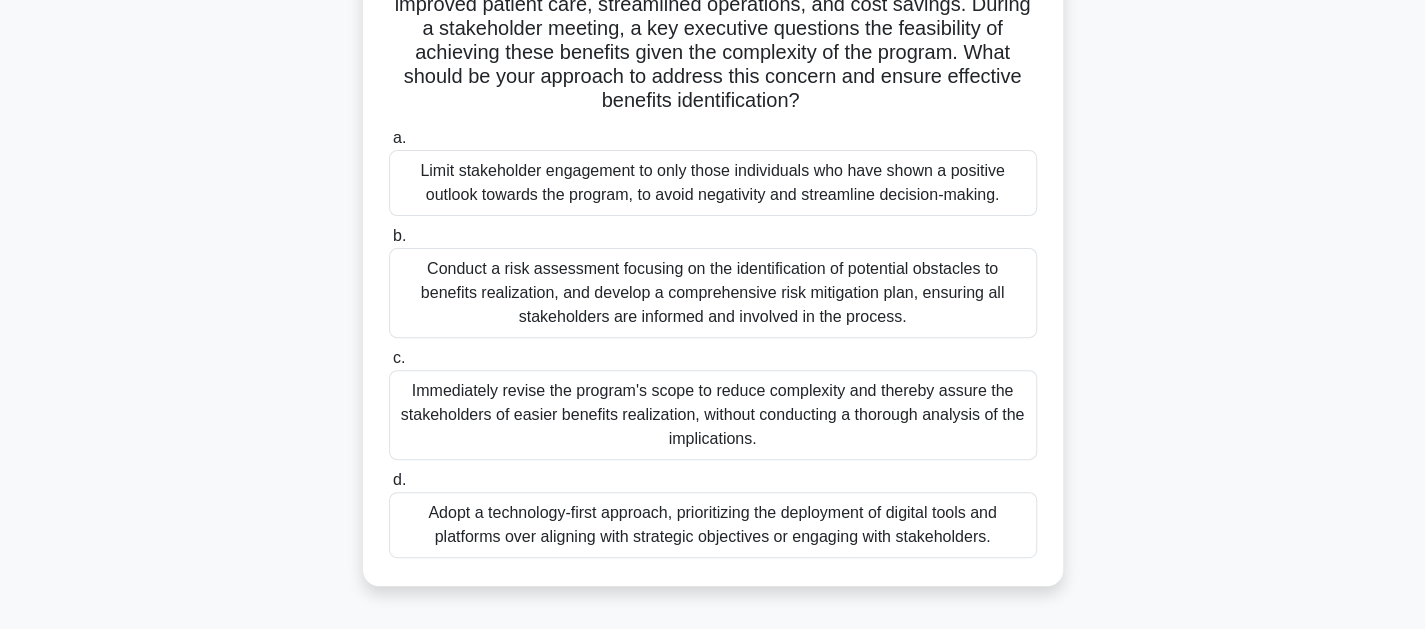 click on "Conduct a risk assessment focusing on the identification of potential obstacles to benefits realization, and develop a comprehensive risk mitigation plan, ensuring all stakeholders are informed and involved in the process." at bounding box center [713, 293] 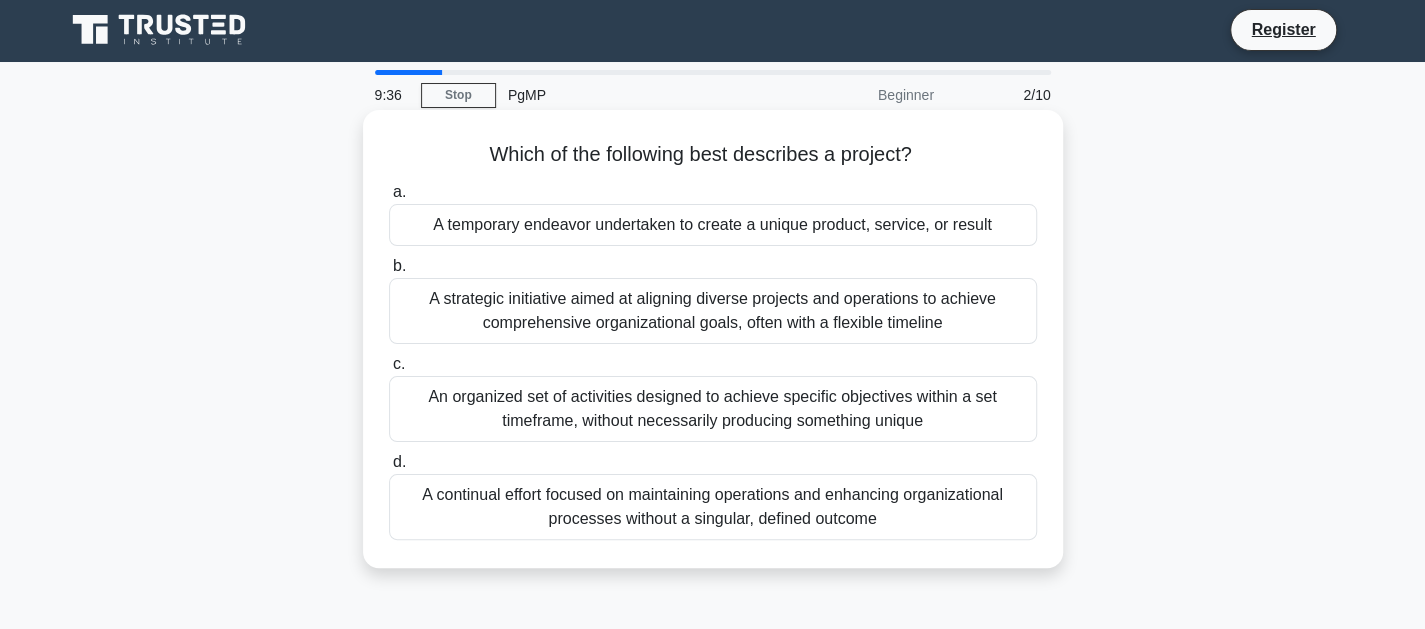 scroll, scrollTop: 0, scrollLeft: 0, axis: both 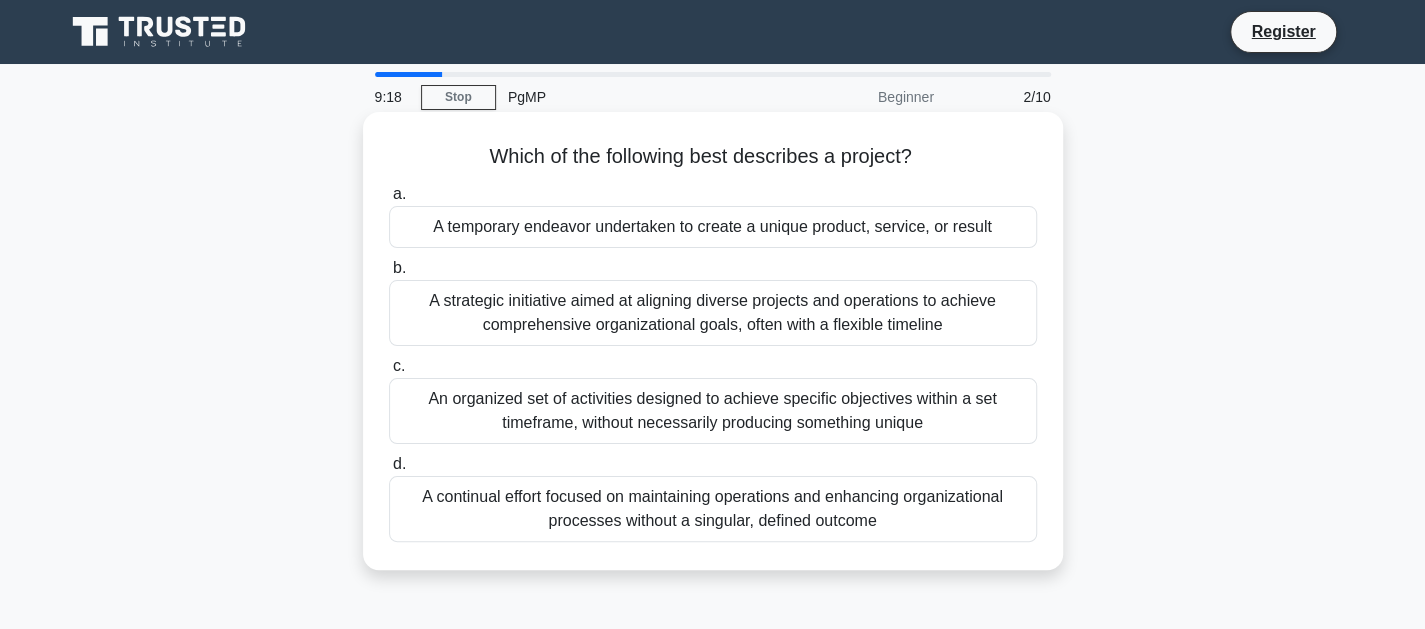 click on "An organized set of activities designed to achieve specific objectives within a set timeframe, without necessarily producing something unique" at bounding box center (713, 411) 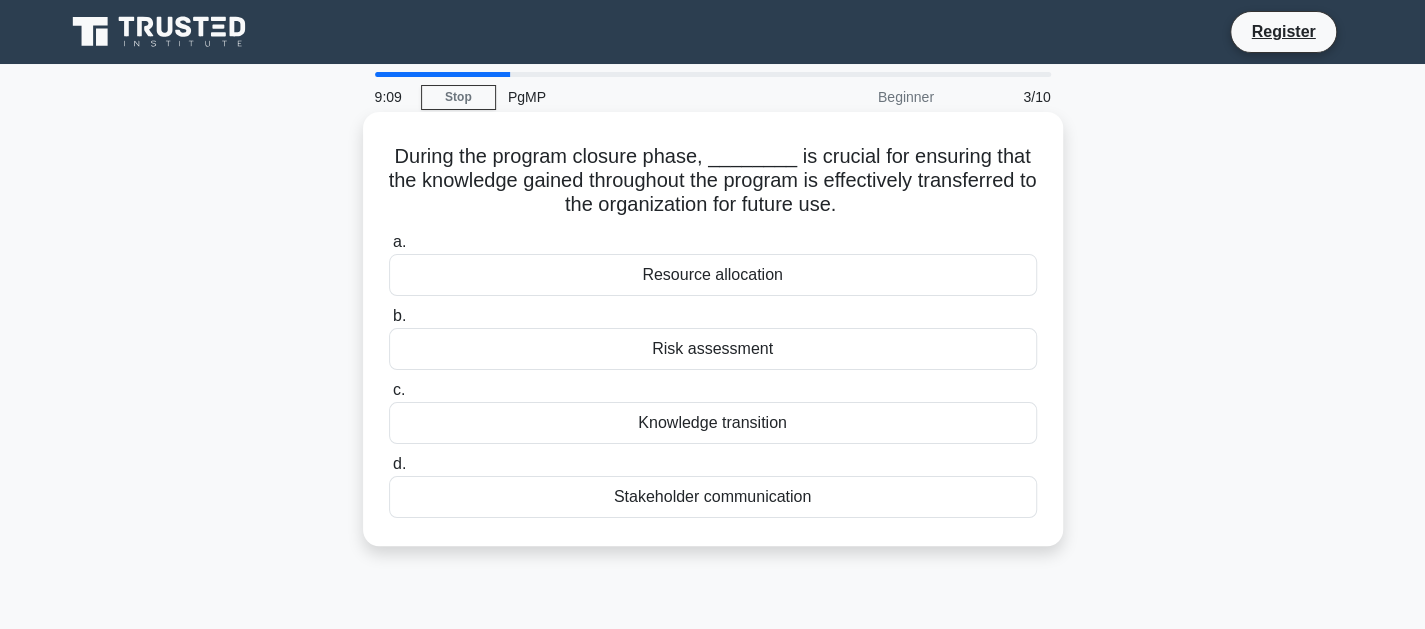 click on "Knowledge transition" at bounding box center [713, 423] 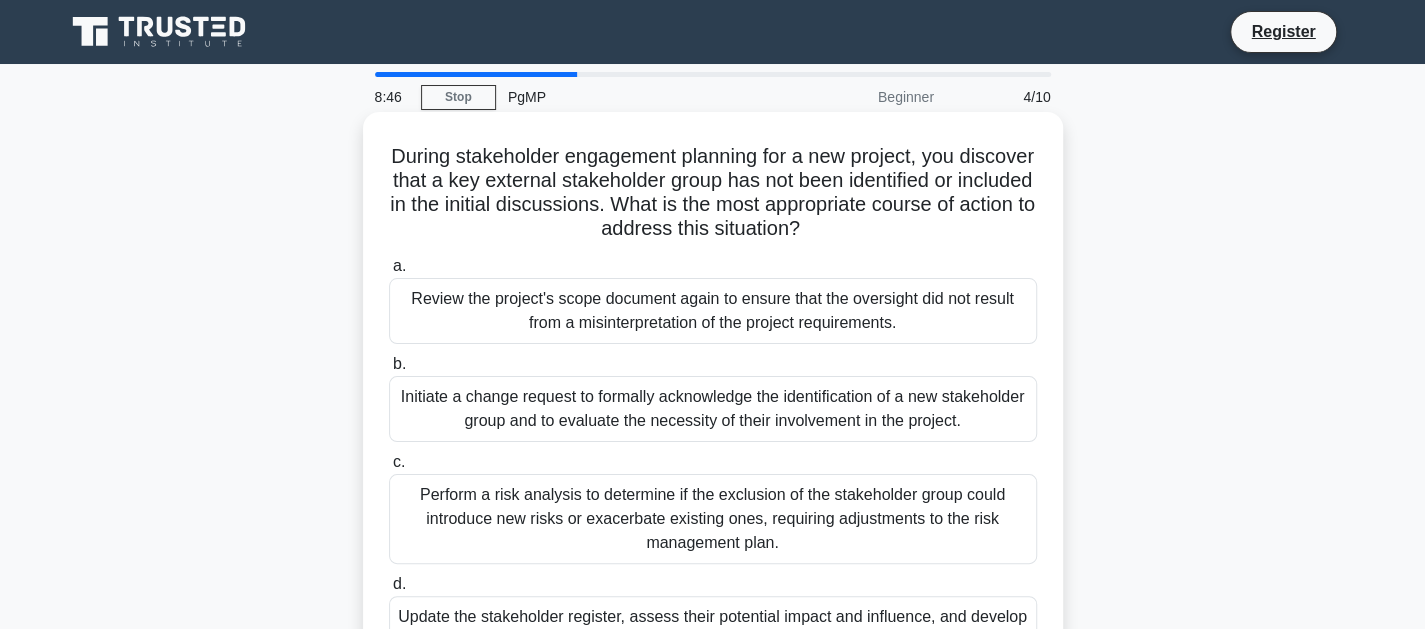 click on "Initiate a change request to formally acknowledge the identification of a new stakeholder group and to evaluate the necessity of their involvement in the project." at bounding box center [713, 409] 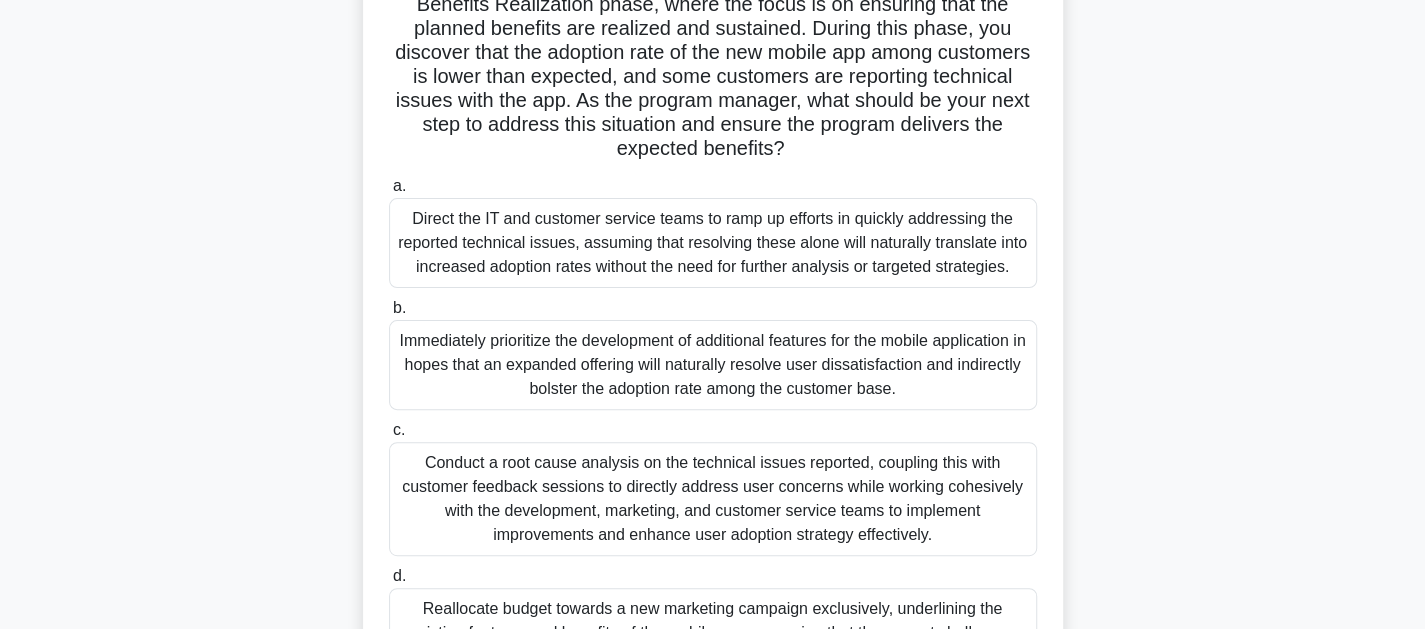 scroll, scrollTop: 300, scrollLeft: 0, axis: vertical 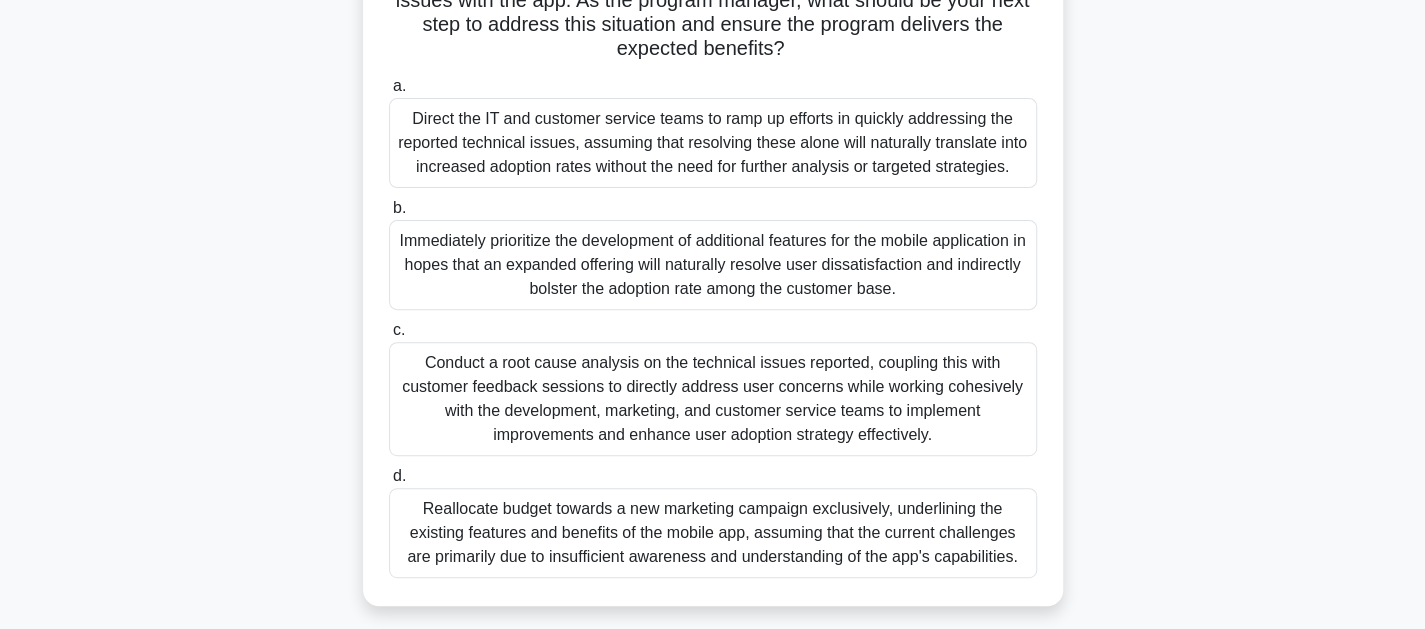 click on "Conduct a root cause analysis on the technical issues reported, coupling this with customer feedback sessions to directly address user concerns while working cohesively with the development, marketing, and customer service teams to implement improvements and enhance user adoption strategy effectively." at bounding box center (713, 399) 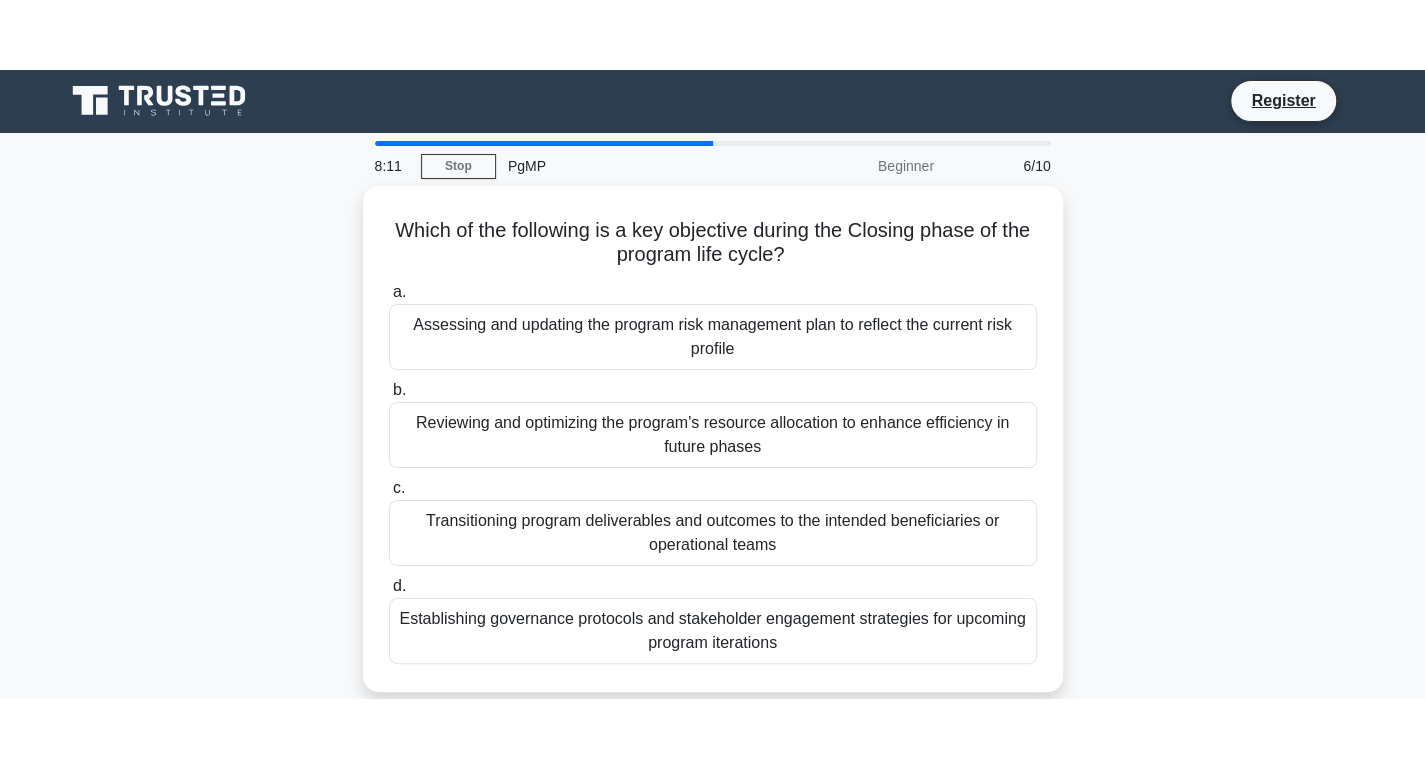 scroll, scrollTop: 0, scrollLeft: 0, axis: both 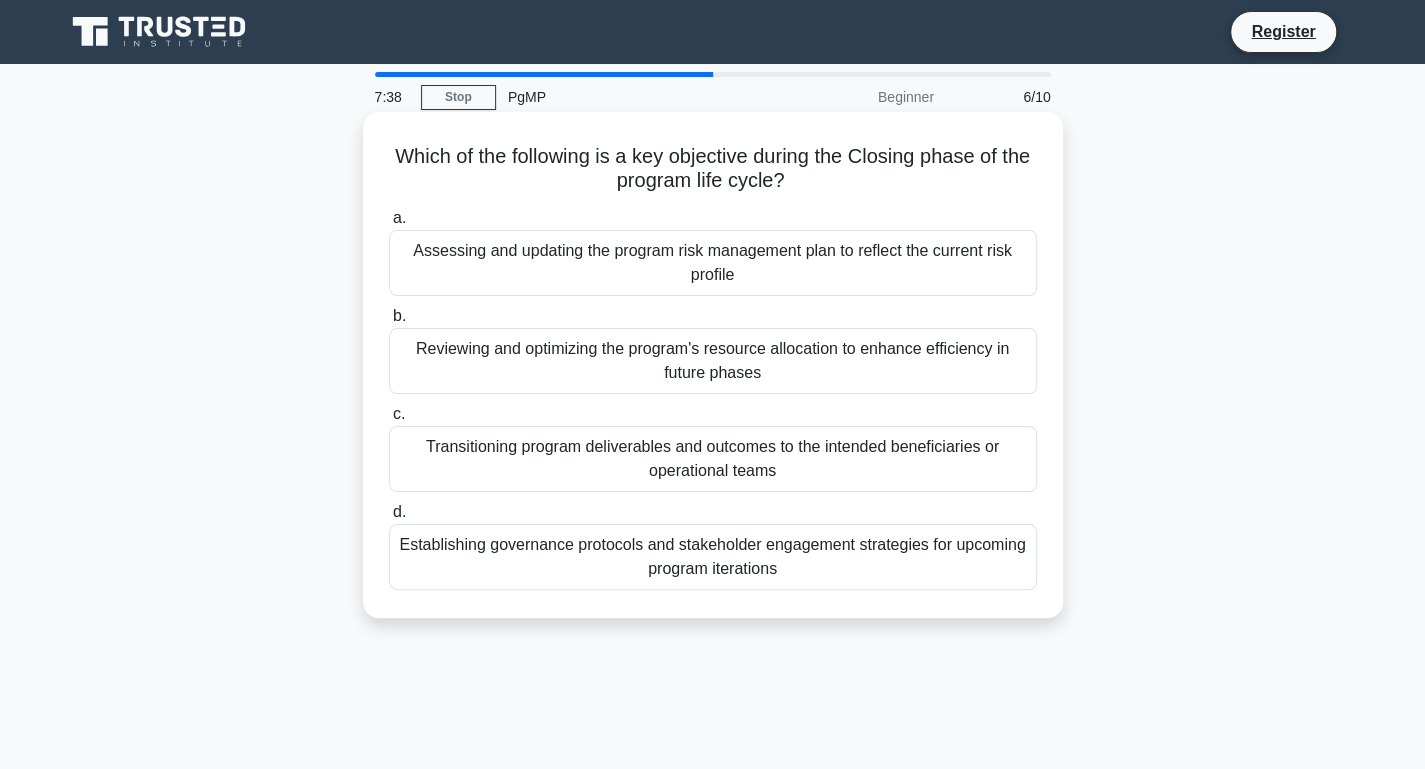 click on "Transitioning program deliverables and outcomes to the intended beneficiaries or operational teams" at bounding box center (713, 459) 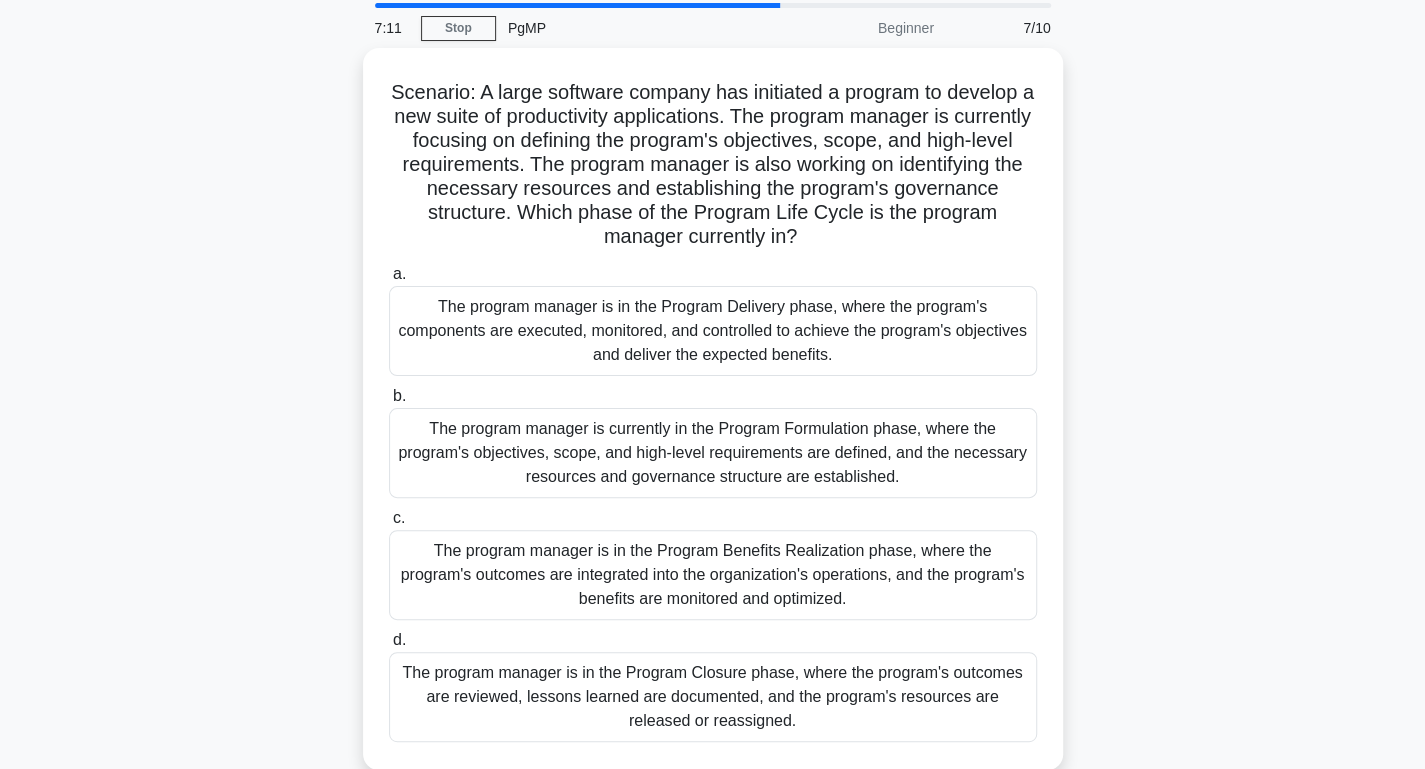 scroll, scrollTop: 100, scrollLeft: 0, axis: vertical 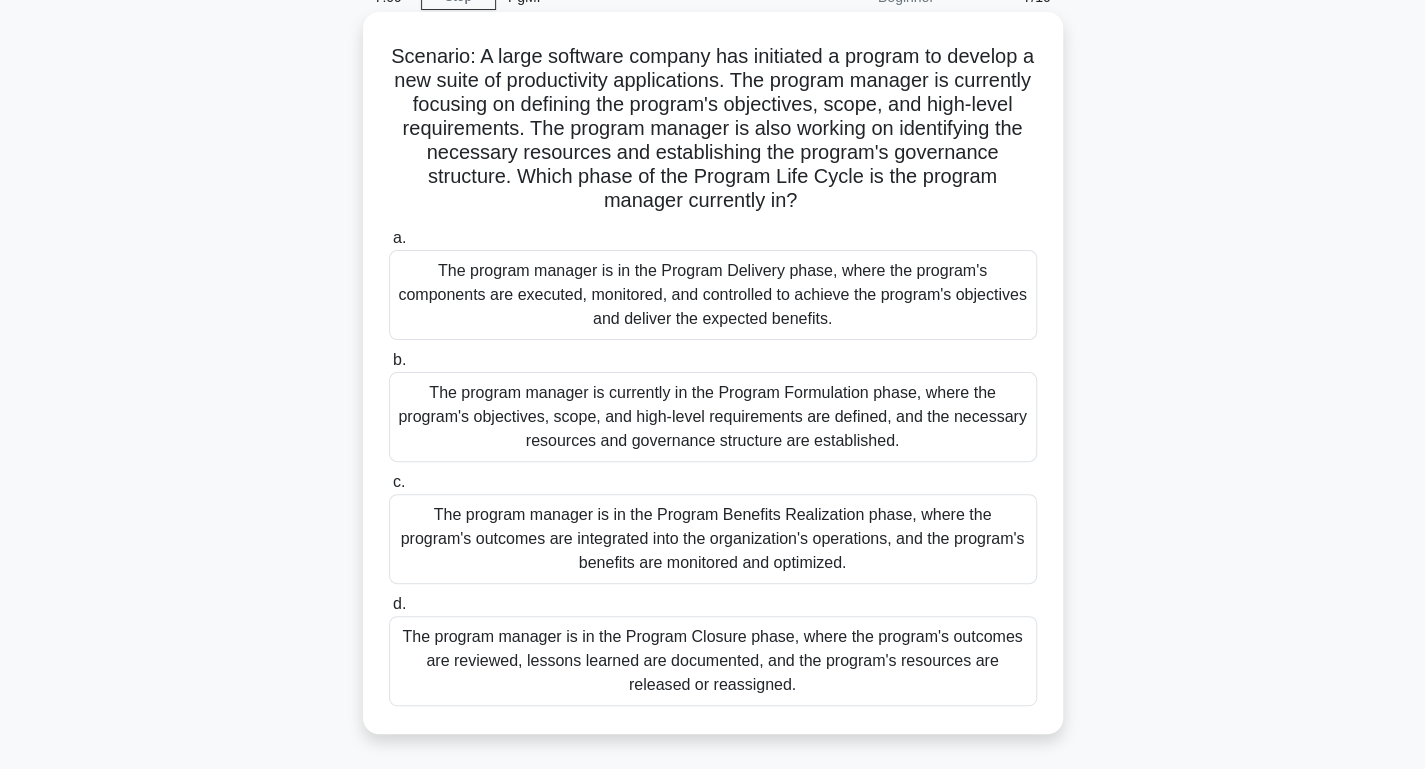 click on "The program manager is currently in the Program Formulation phase, where the program's objectives, scope, and high-level requirements are defined, and the necessary resources and governance structure are established." at bounding box center [713, 417] 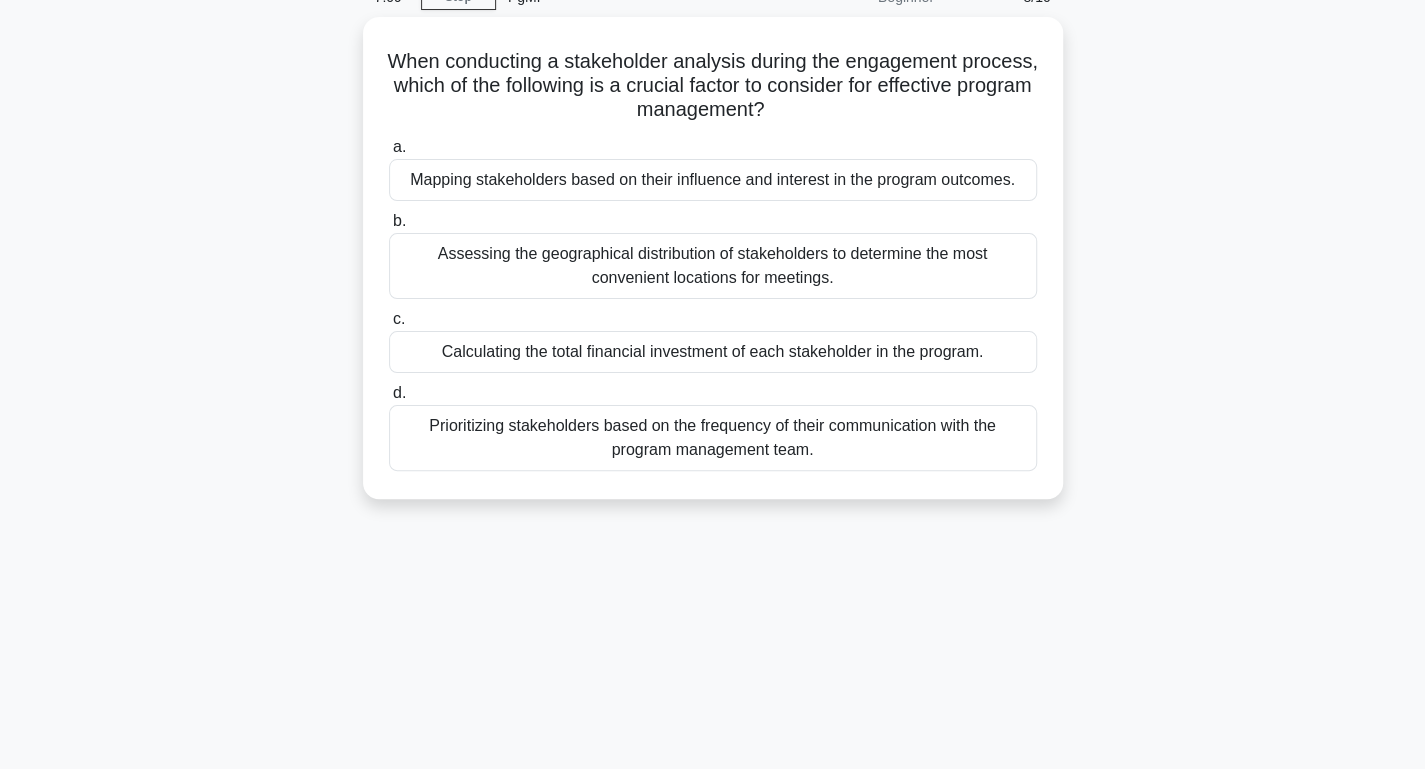 scroll, scrollTop: 0, scrollLeft: 0, axis: both 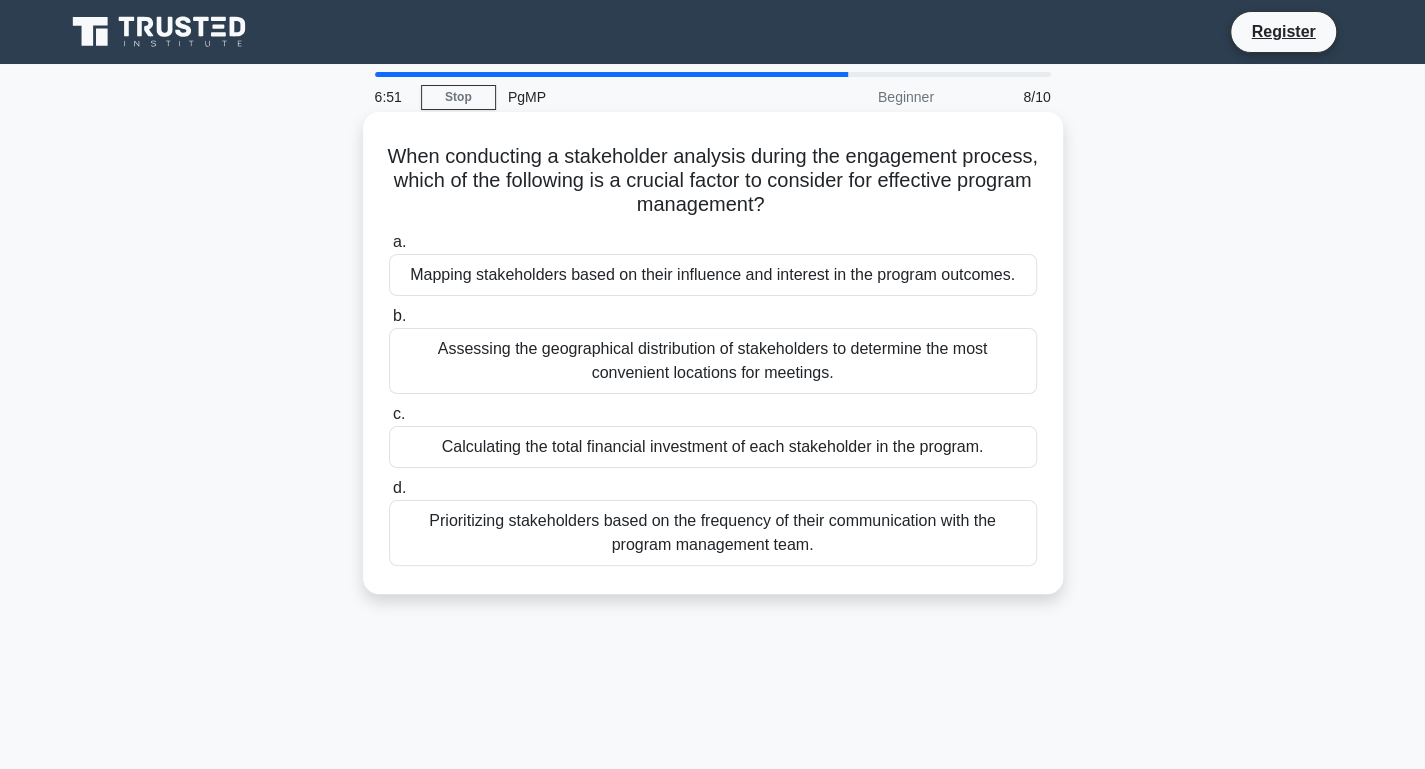 click on "Mapping stakeholders based on their influence and interest in the program outcomes." at bounding box center (713, 275) 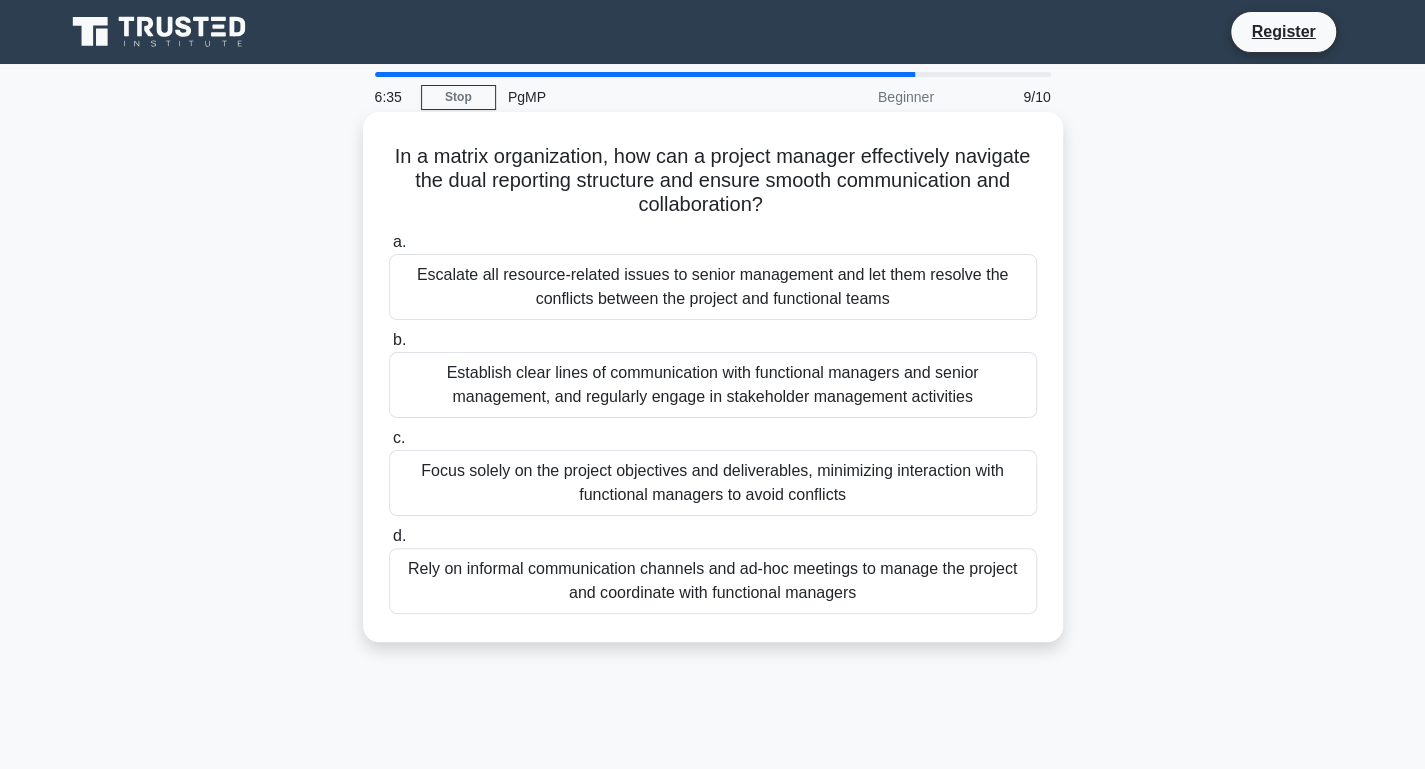 click on "Establish clear lines of communication with functional managers and senior management, and regularly engage in stakeholder management activities" at bounding box center (713, 385) 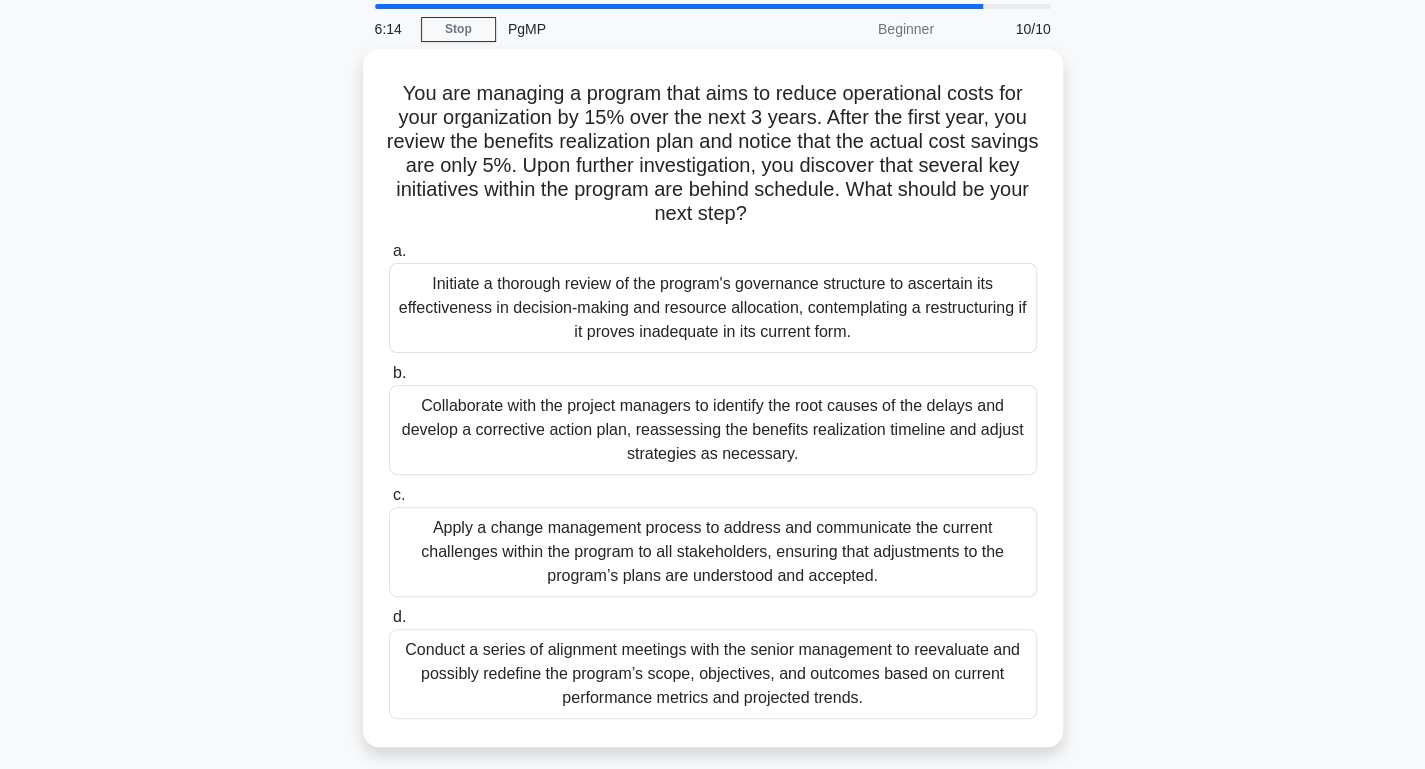 scroll, scrollTop: 100, scrollLeft: 0, axis: vertical 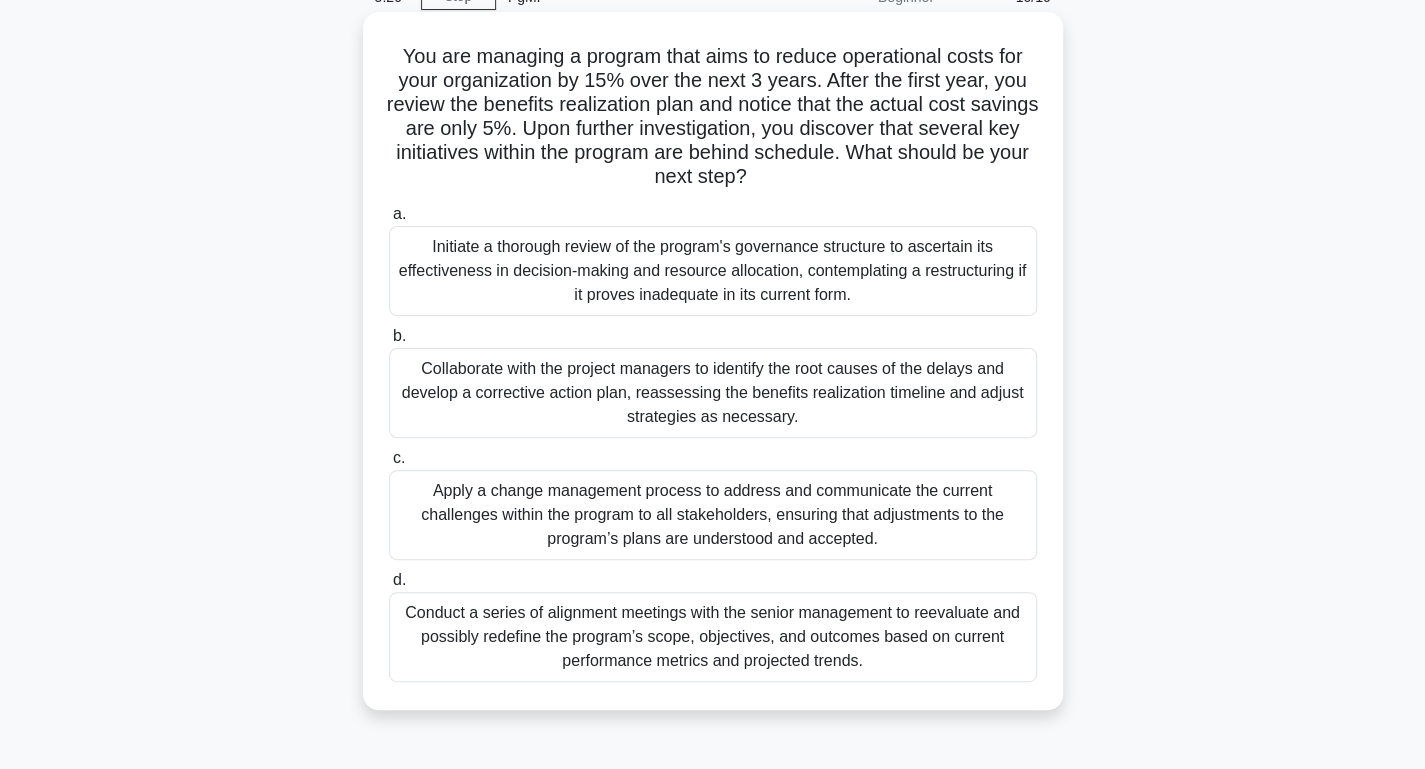 click on "Collaborate with the project managers to identify the root causes of the delays and develop a corrective action plan, reassessing the benefits realization timeline and adjust strategies as necessary." at bounding box center (713, 393) 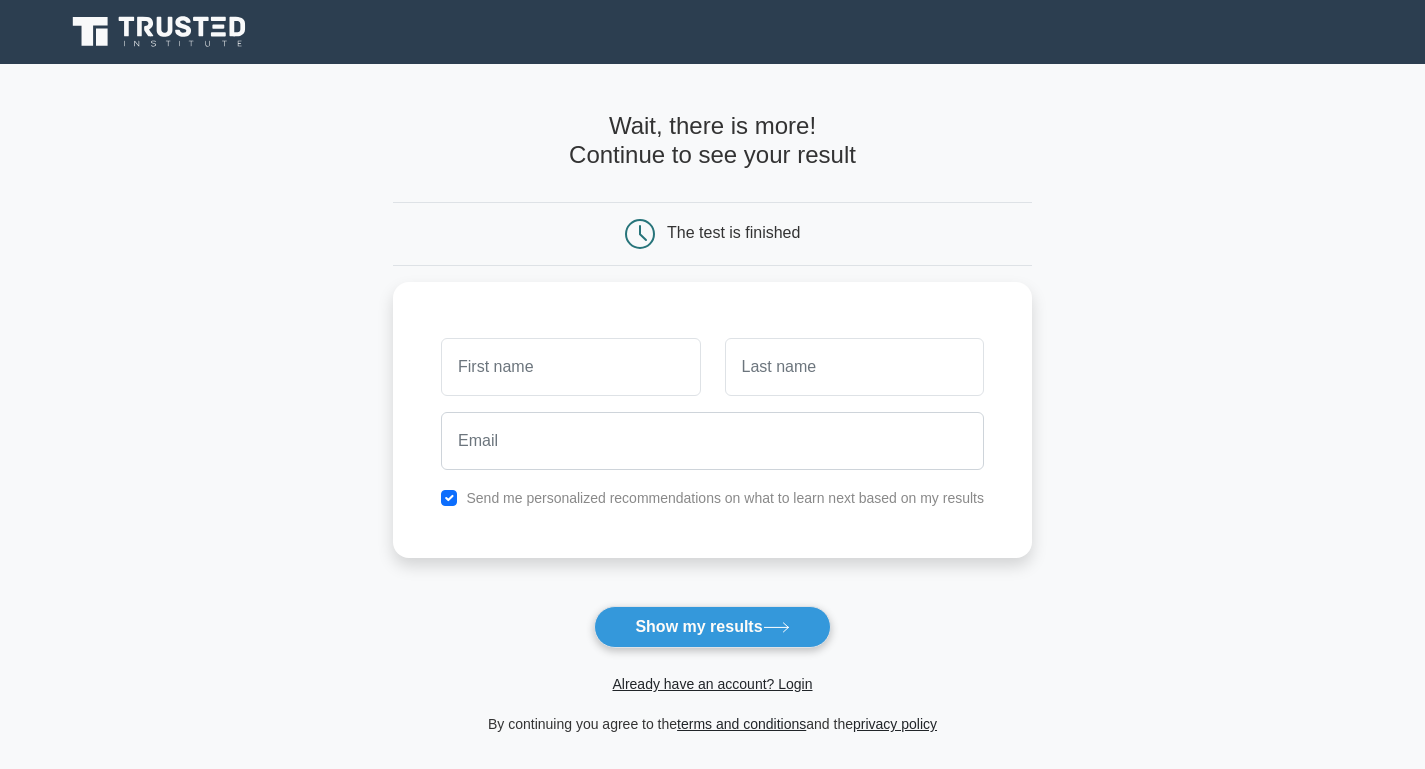 scroll, scrollTop: 0, scrollLeft: 0, axis: both 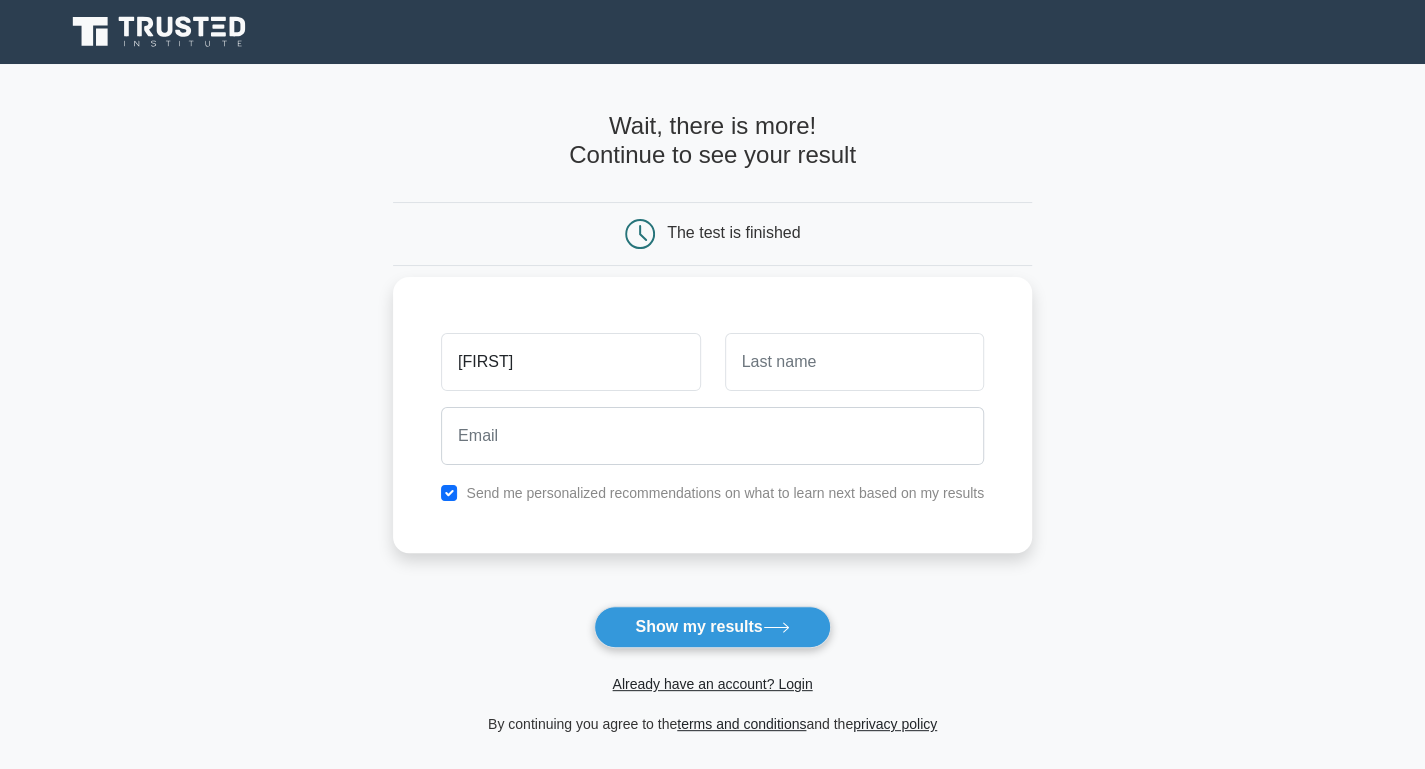 type on "[FIRST]" 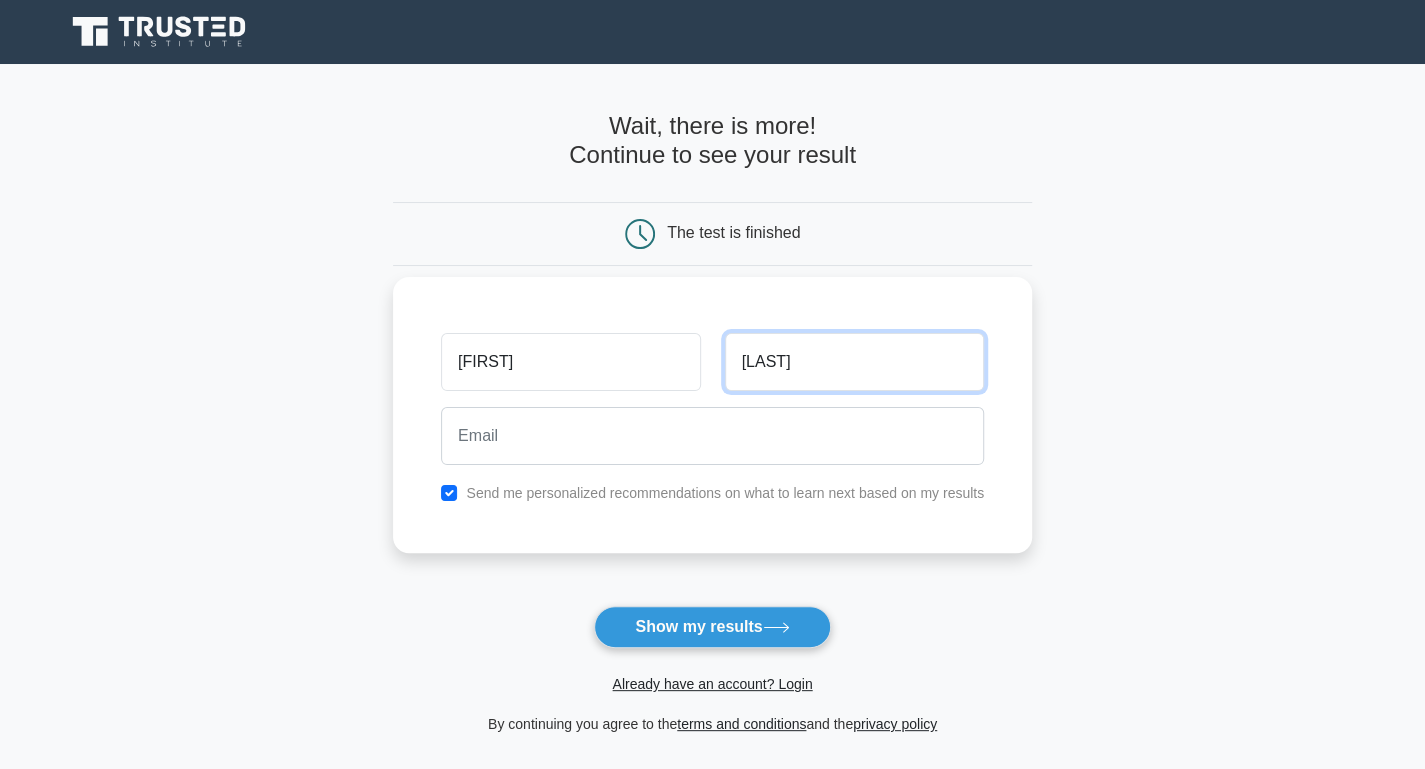 type on "Yin" 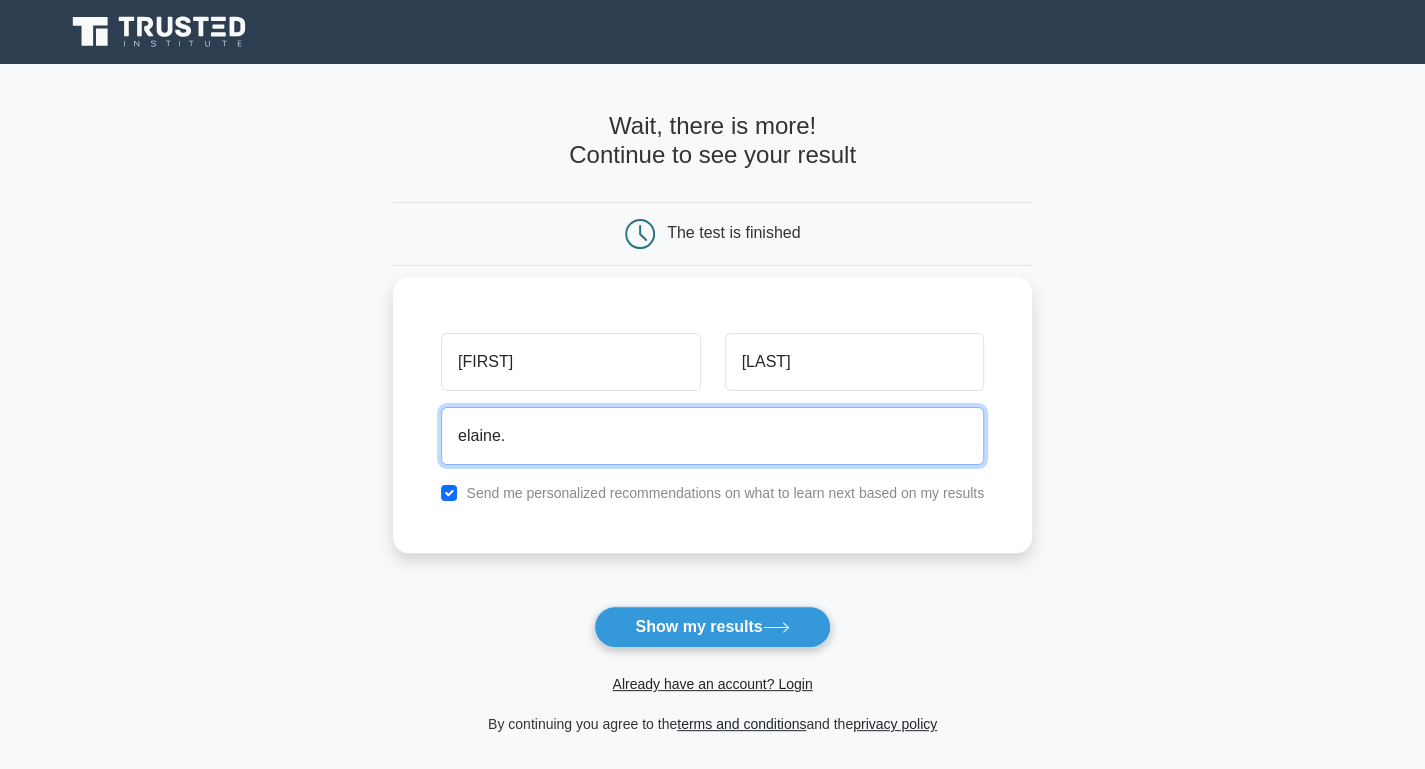 type on "elaine.yins2@gmail.com" 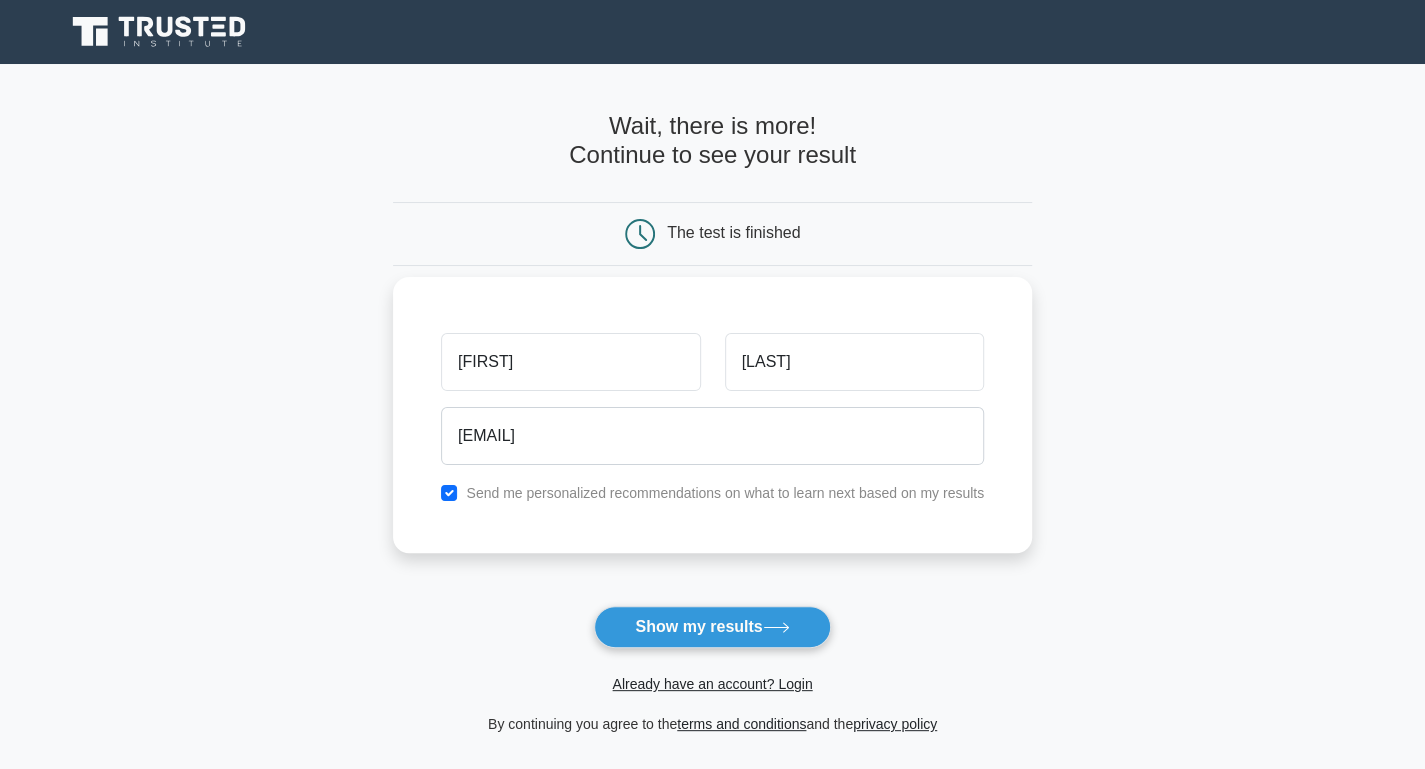 click on "Send me personalized recommendations on what to learn next based on my results" at bounding box center [725, 493] 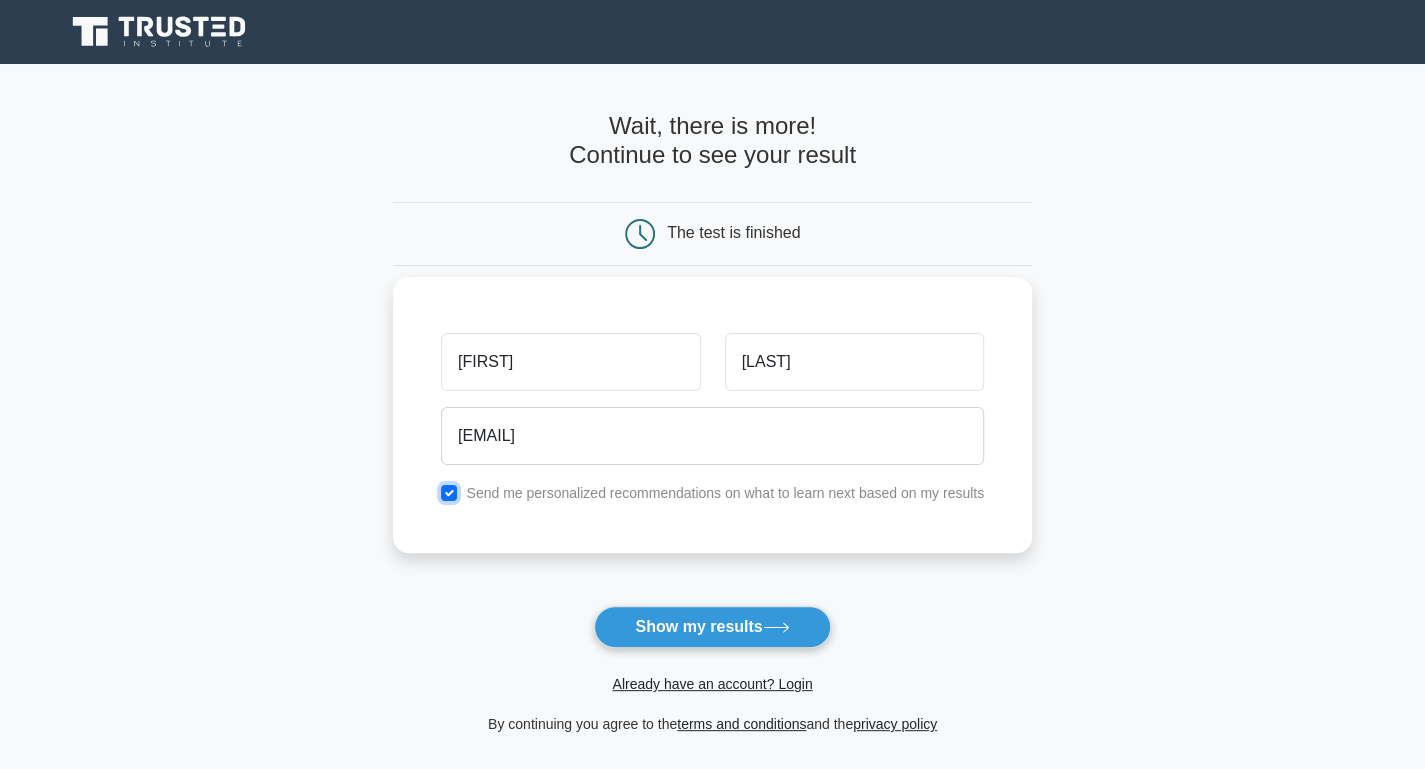 click at bounding box center (449, 493) 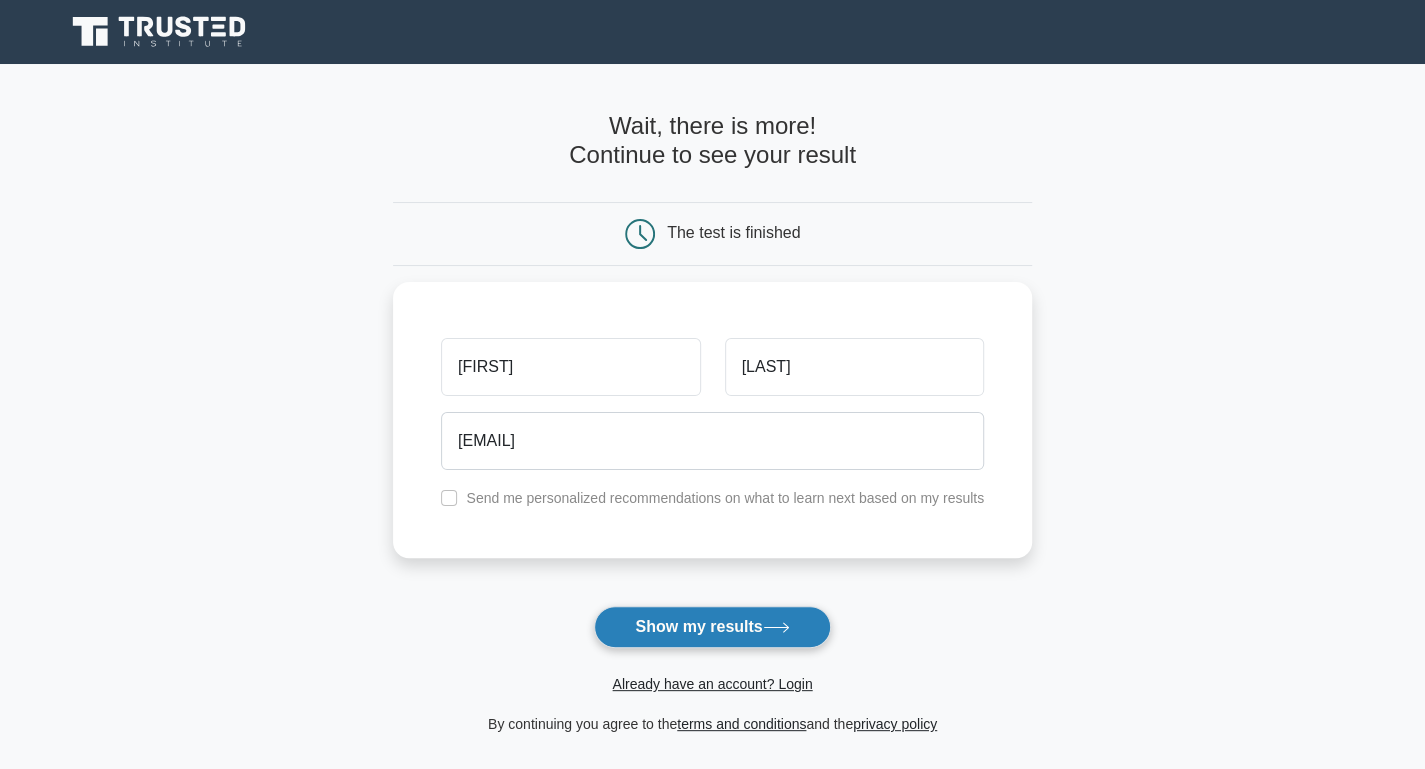 click on "Show my results" at bounding box center [712, 627] 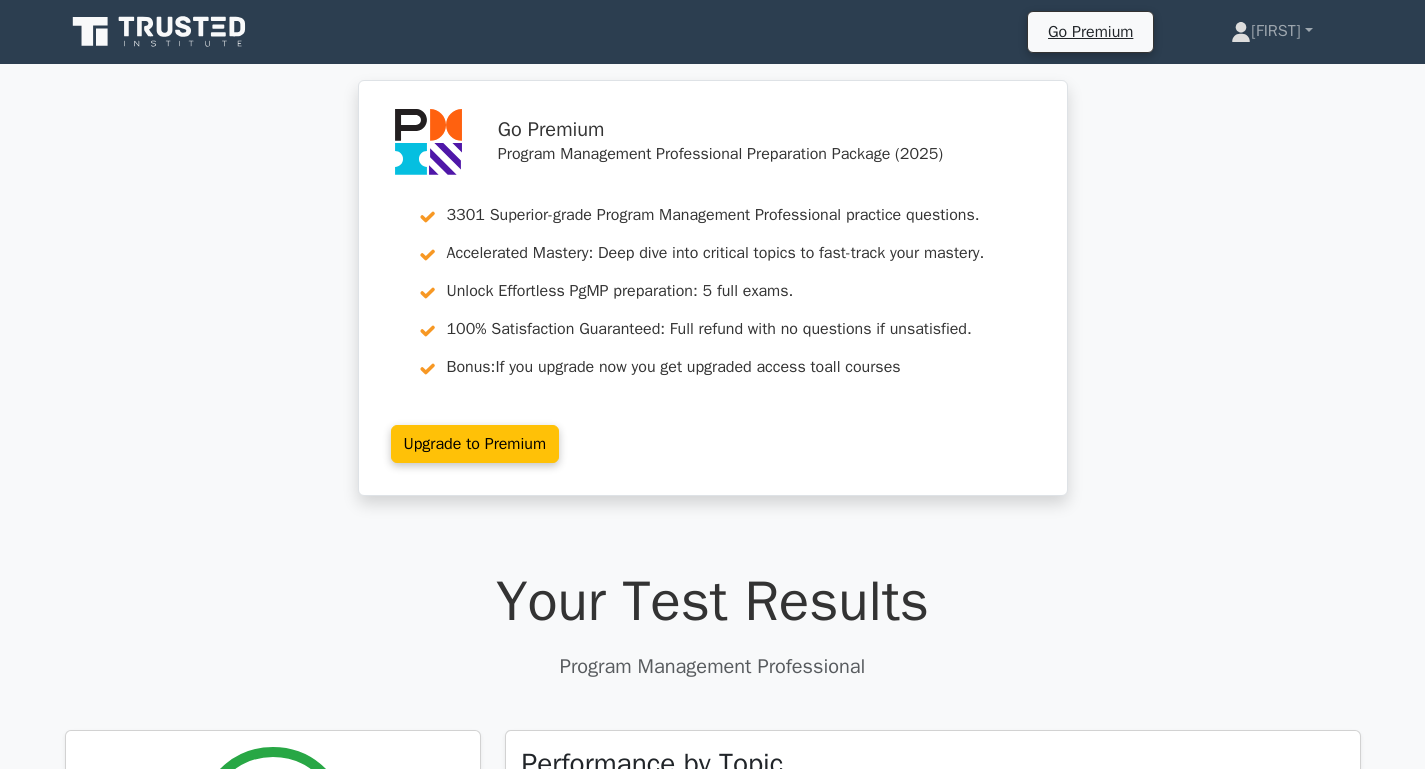 scroll, scrollTop: 0, scrollLeft: 0, axis: both 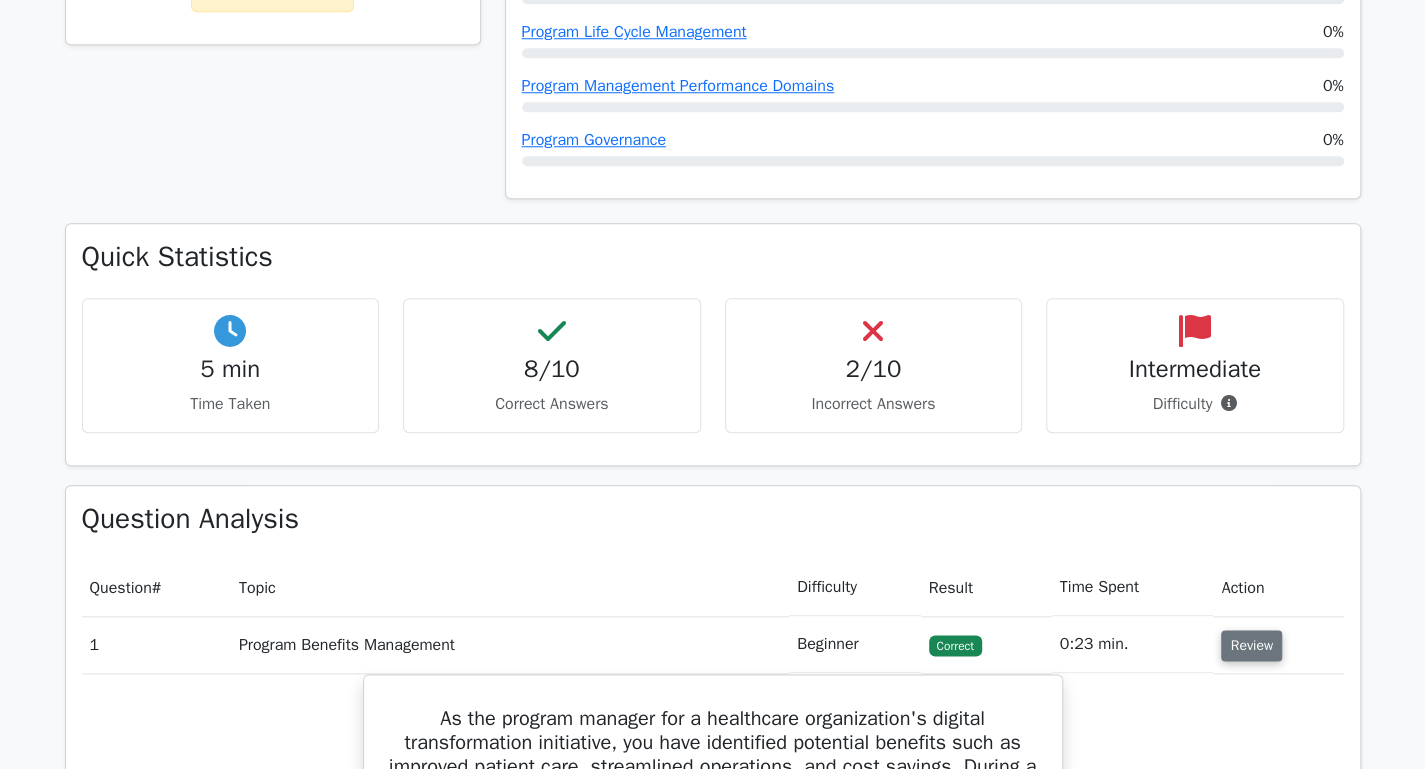 click on "Review" at bounding box center [1251, 645] 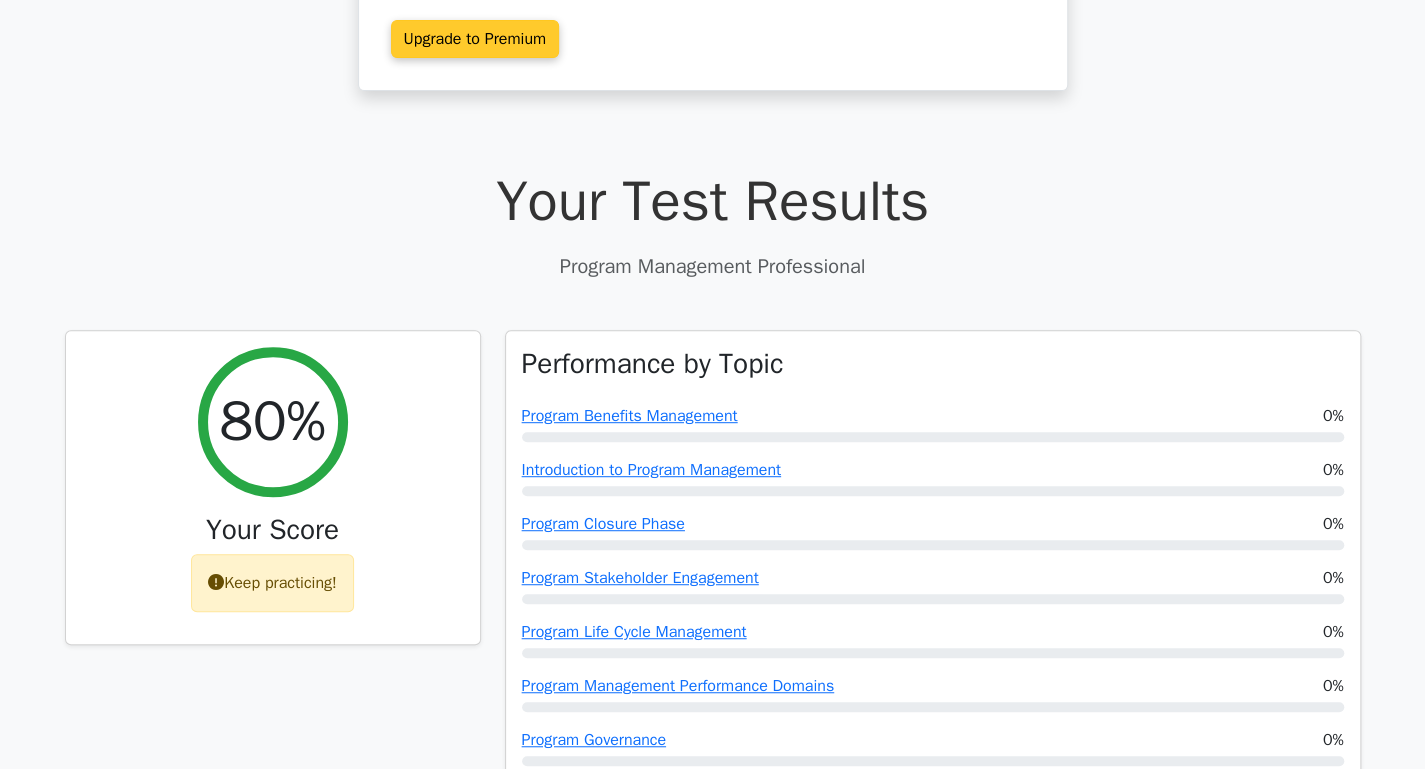 scroll, scrollTop: 0, scrollLeft: 0, axis: both 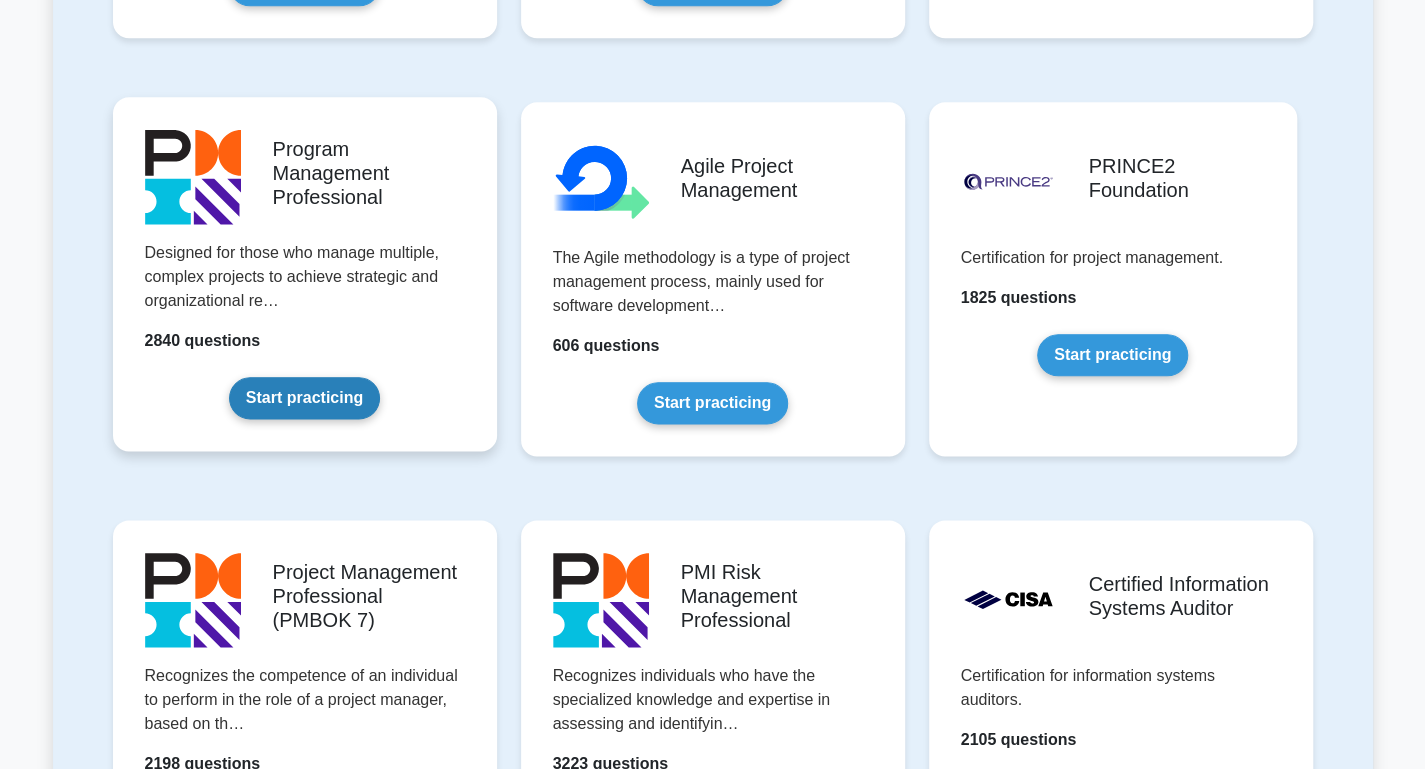 click on "Start practicing" at bounding box center (304, 398) 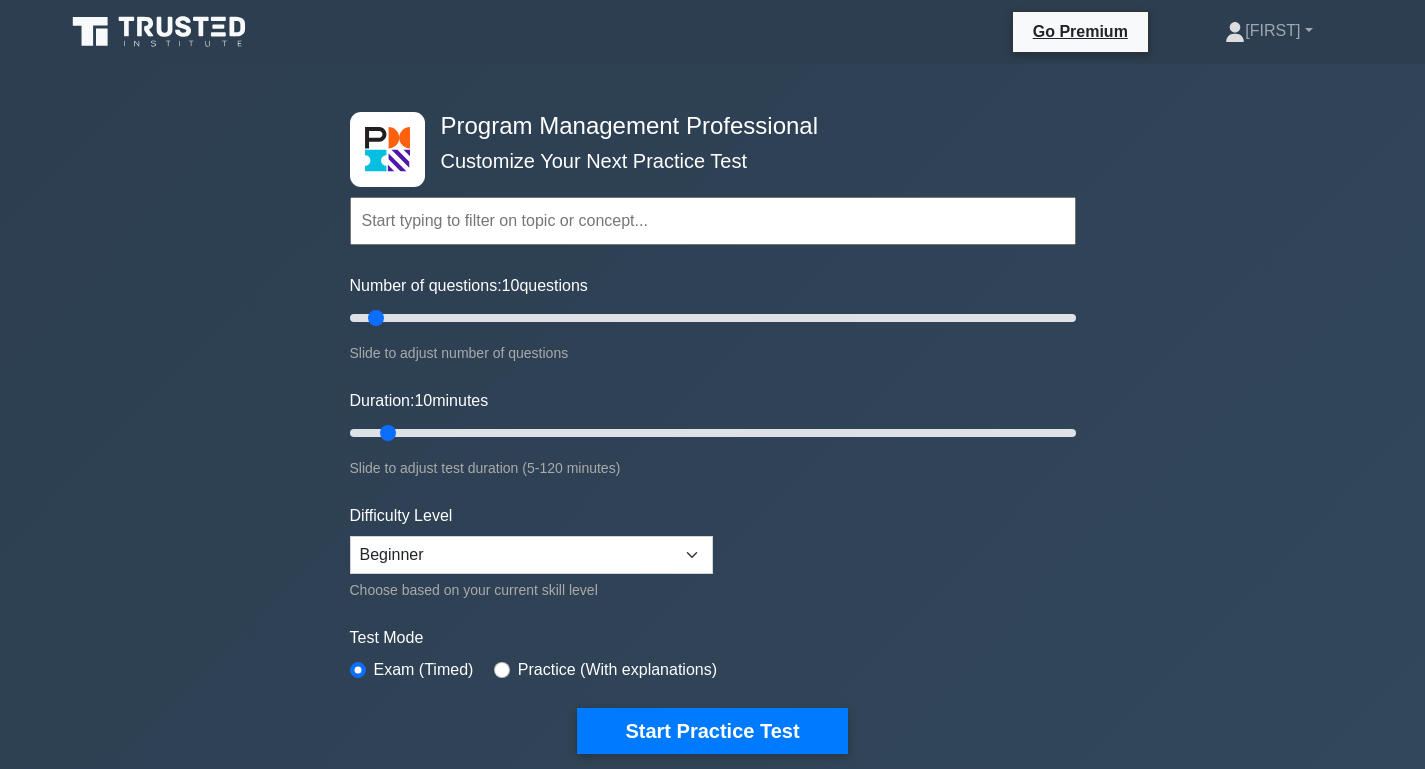 scroll, scrollTop: 0, scrollLeft: 0, axis: both 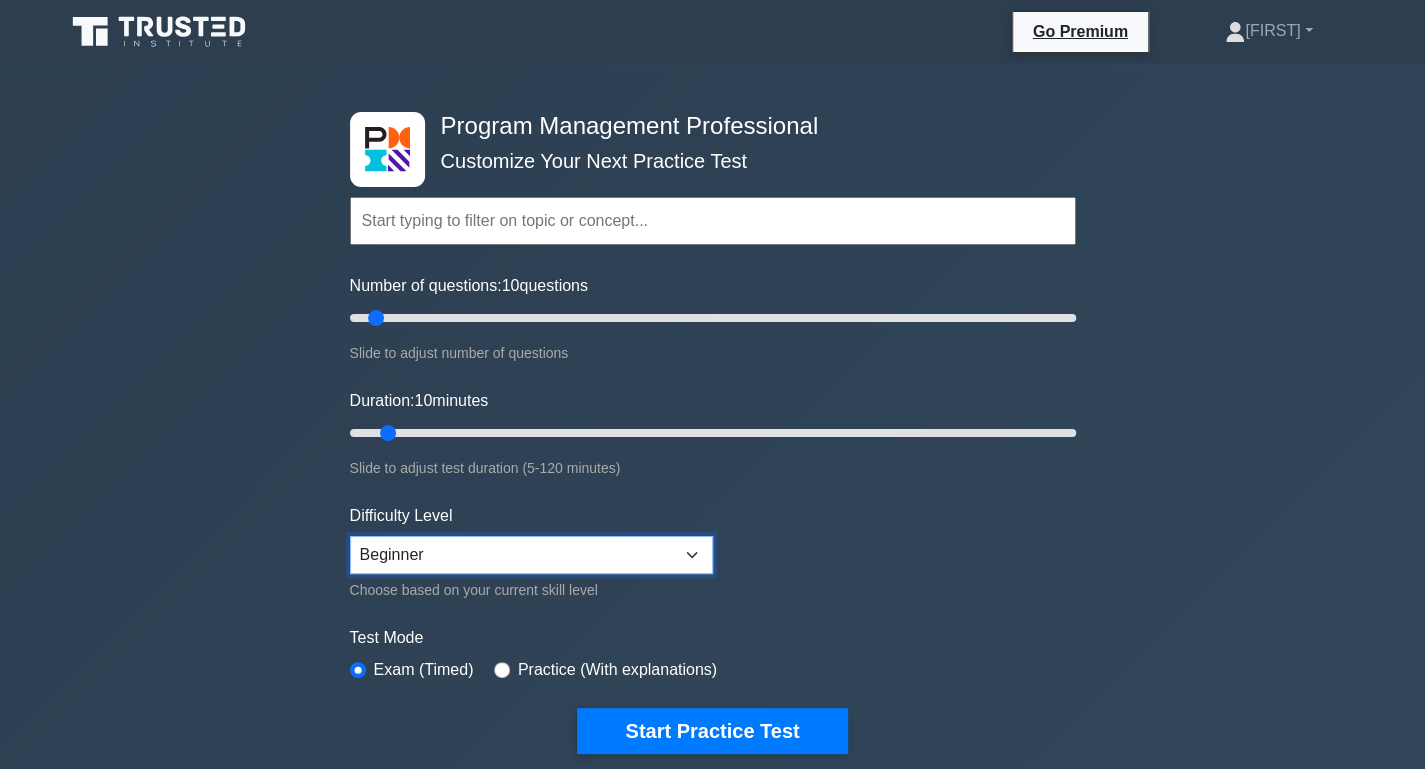 drag, startPoint x: 1437, startPoint y: 474, endPoint x: 509, endPoint y: 551, distance: 931.189 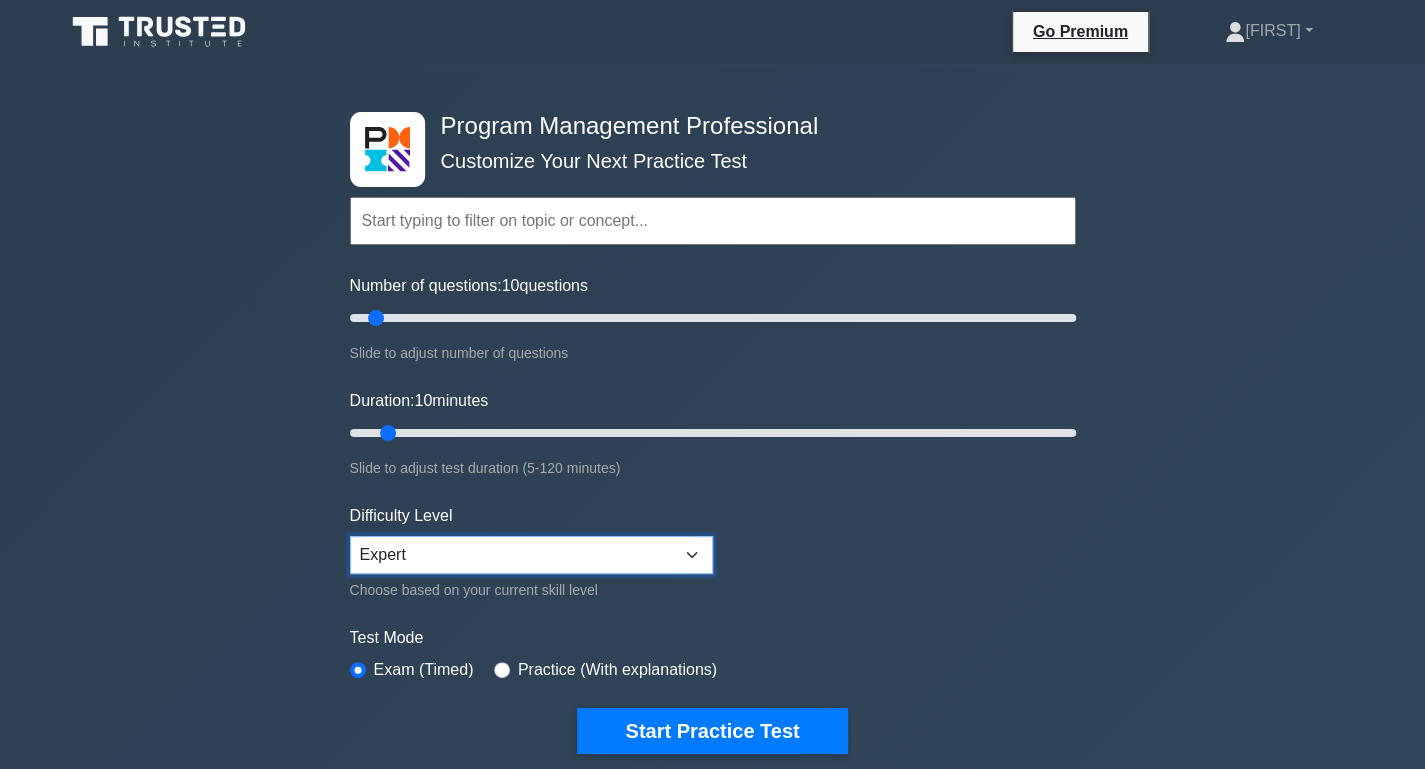 click on "Beginner
Intermediate
Expert" at bounding box center (531, 555) 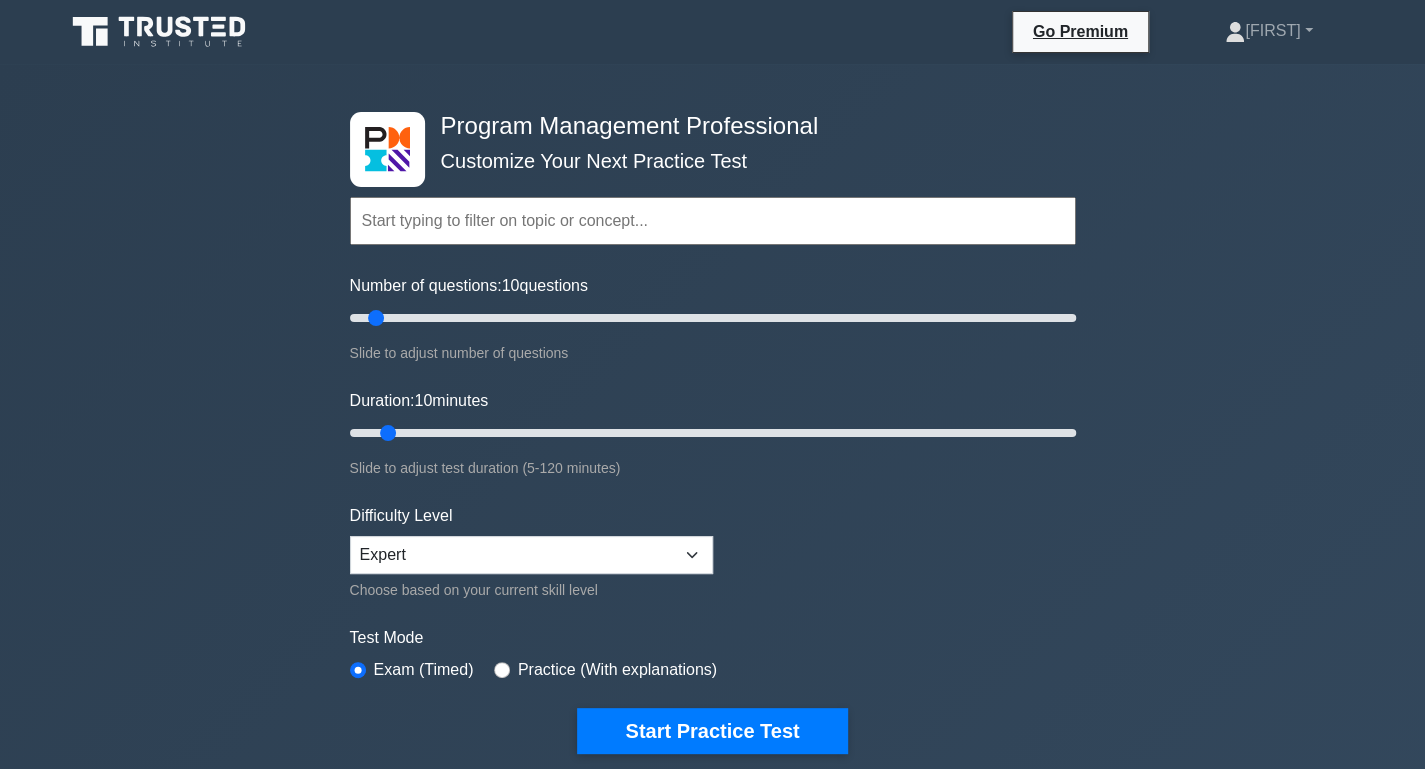 click on "Practice (With explanations)" at bounding box center (617, 670) 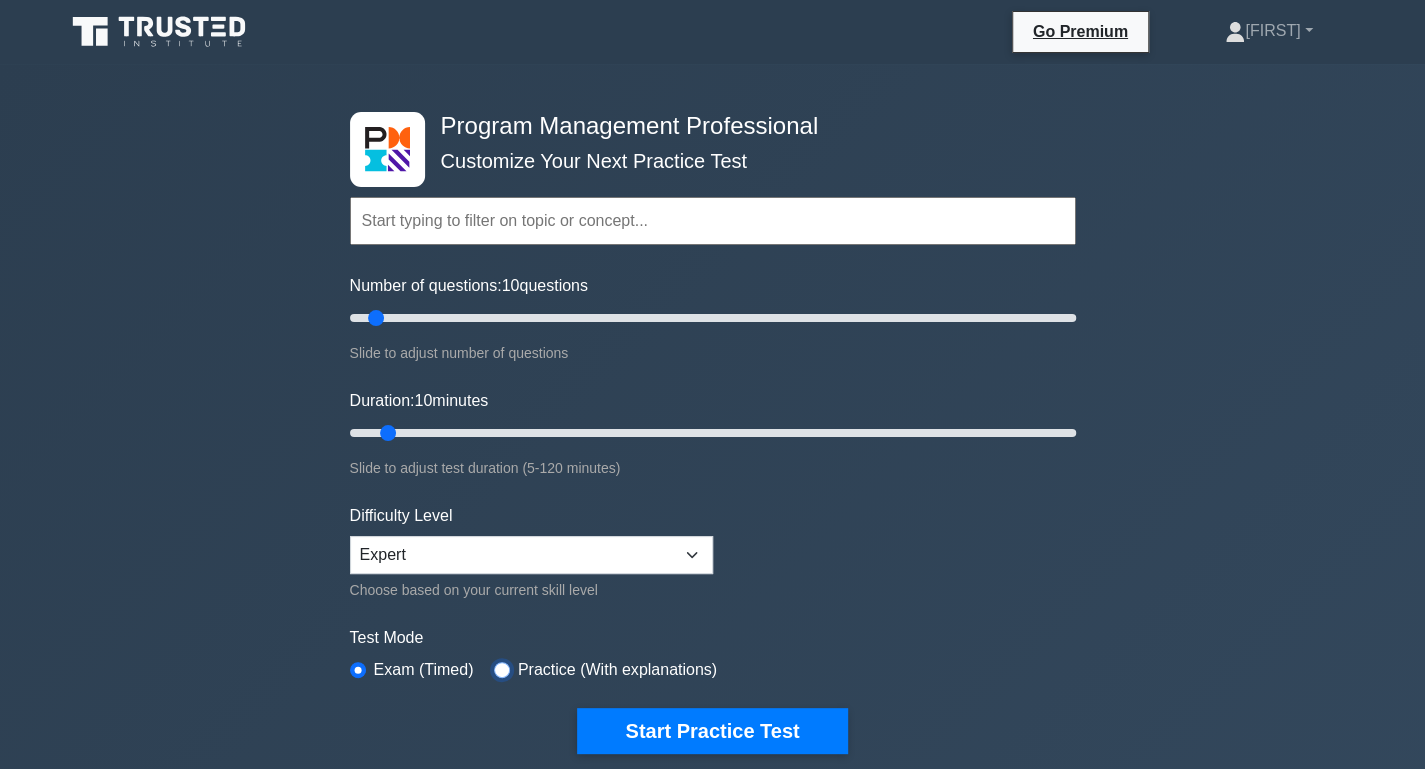 click at bounding box center (502, 670) 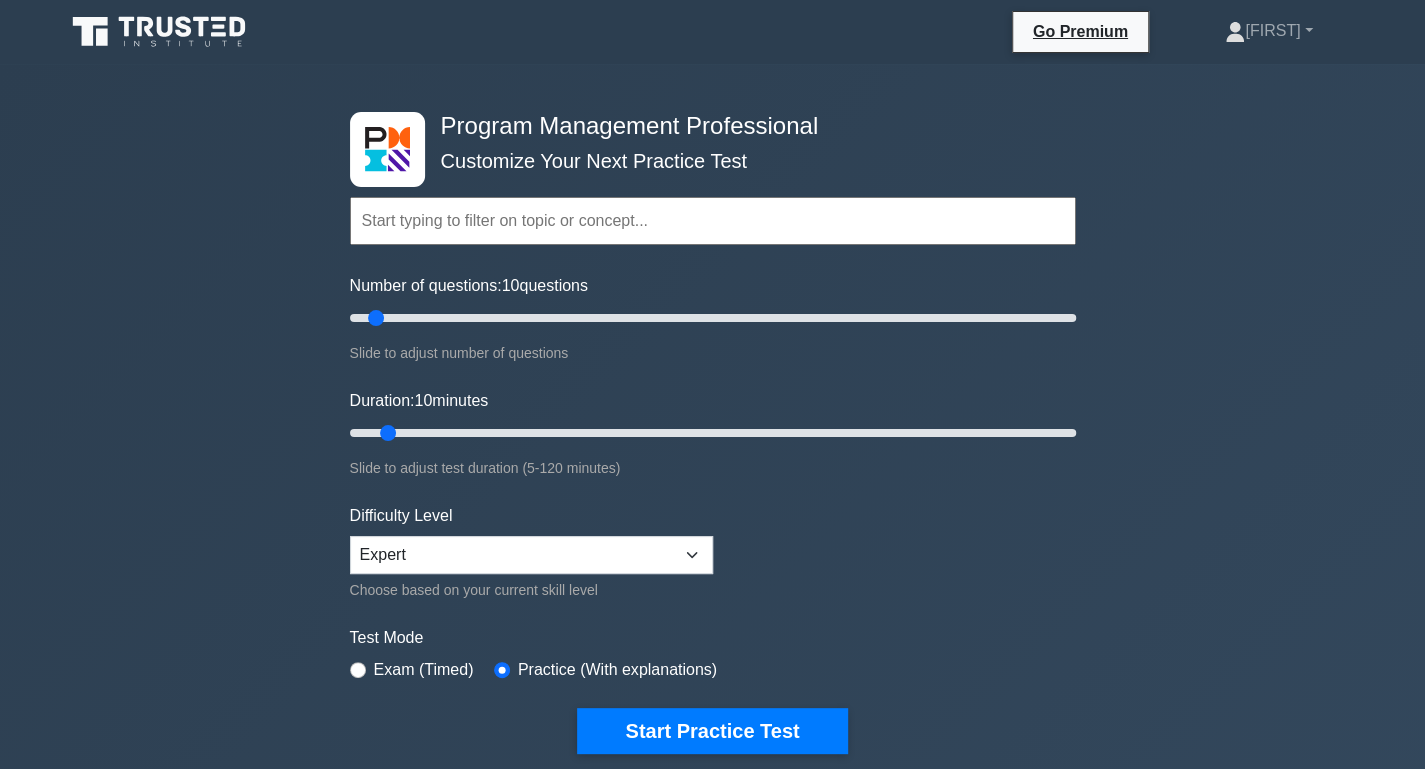 click at bounding box center (713, 221) 